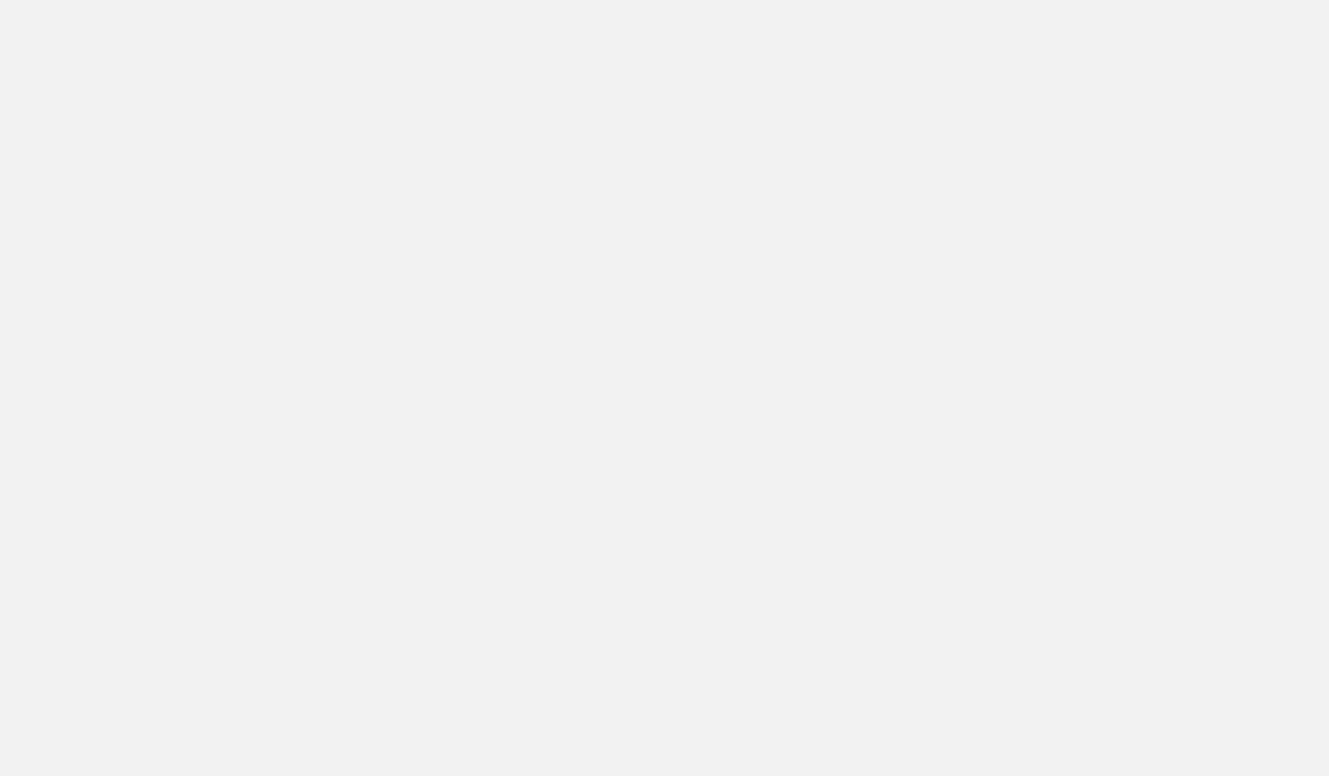 scroll, scrollTop: 0, scrollLeft: 0, axis: both 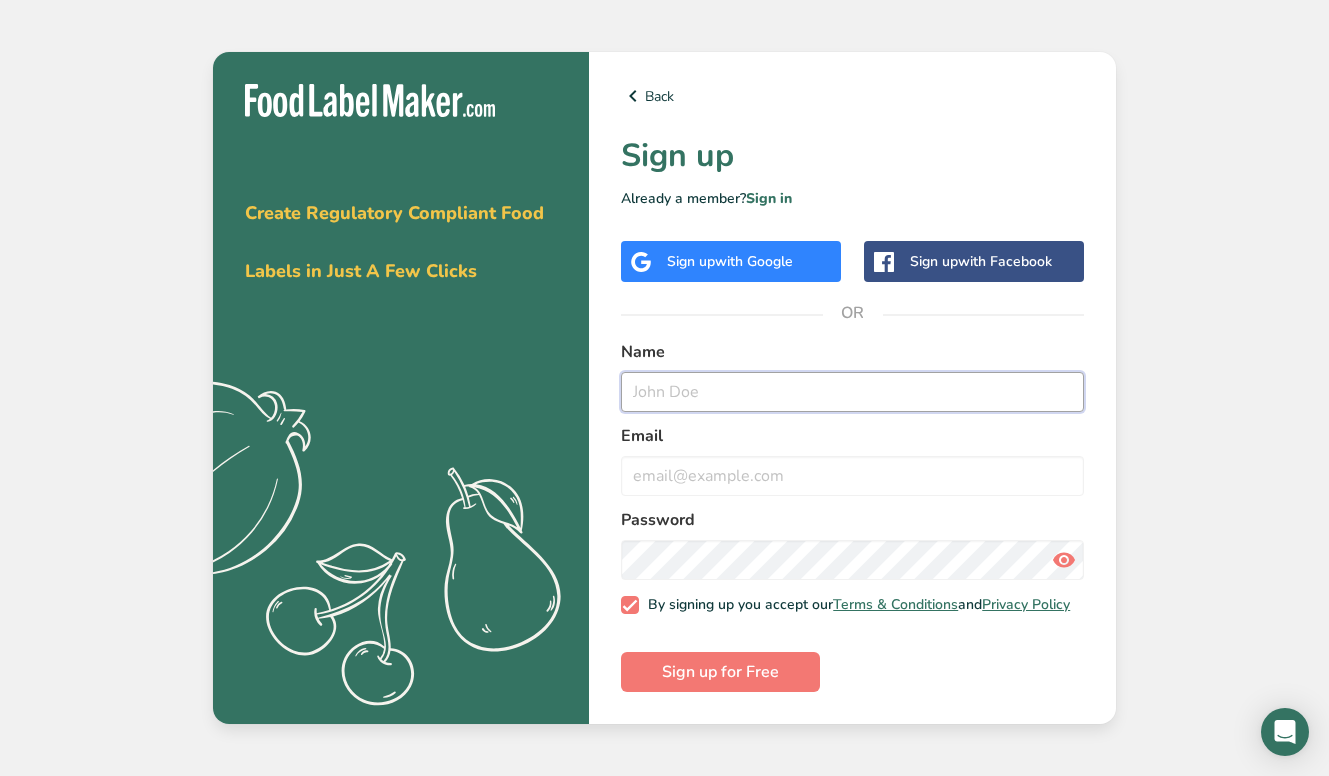 click at bounding box center [852, 392] 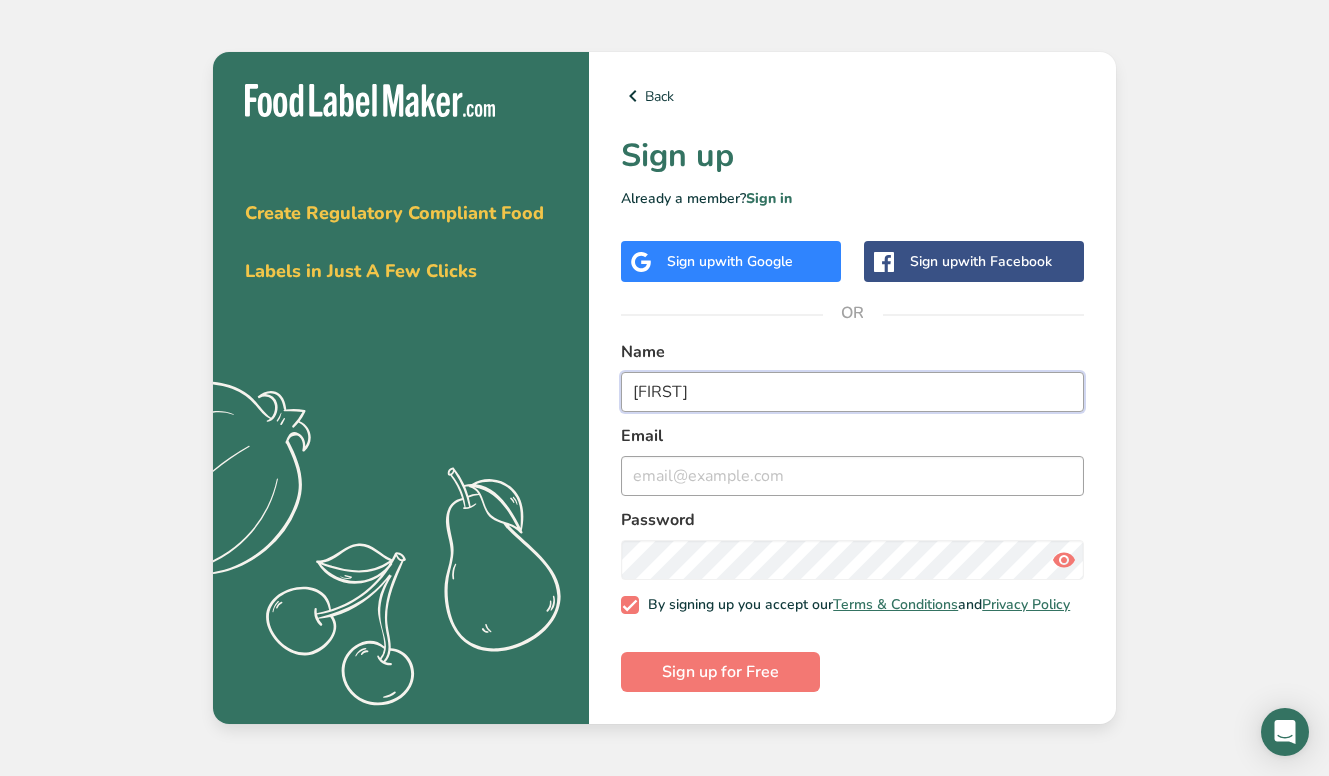 type on "[FIRST]" 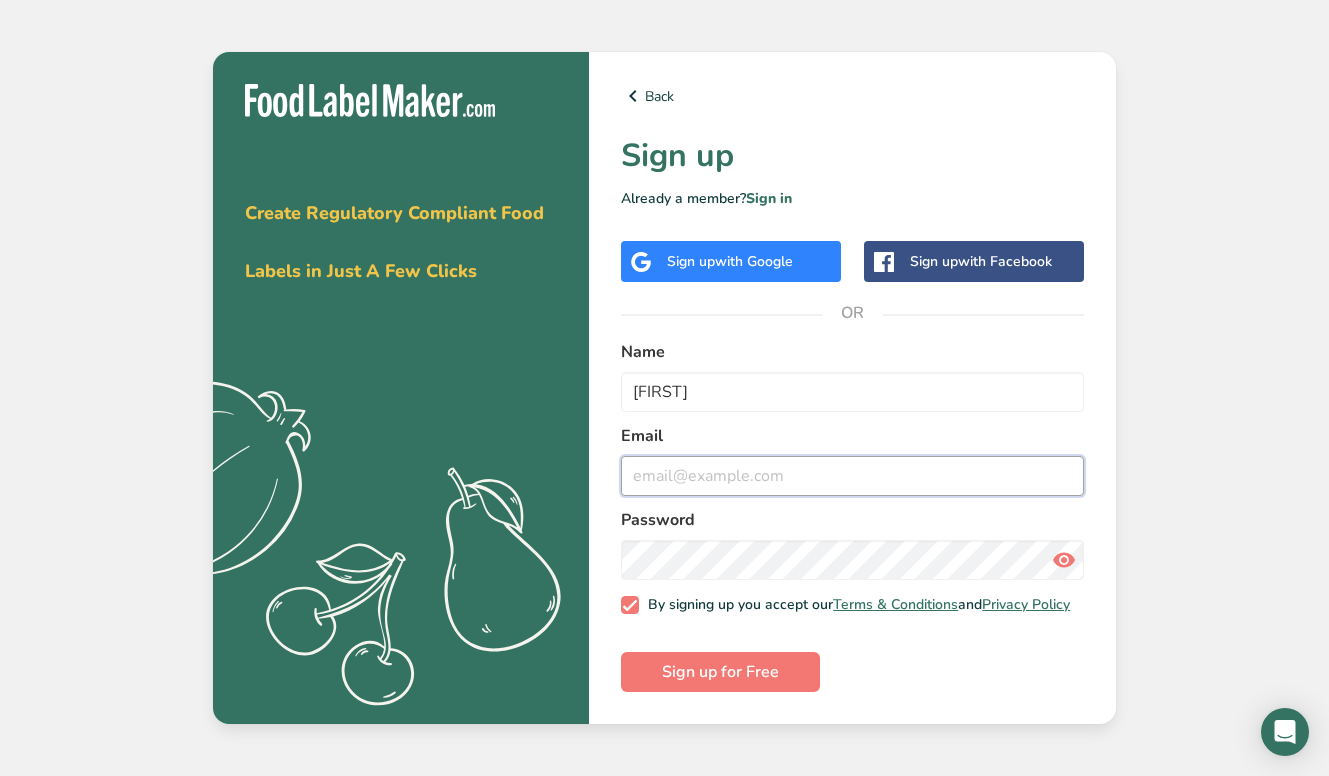 click at bounding box center [852, 476] 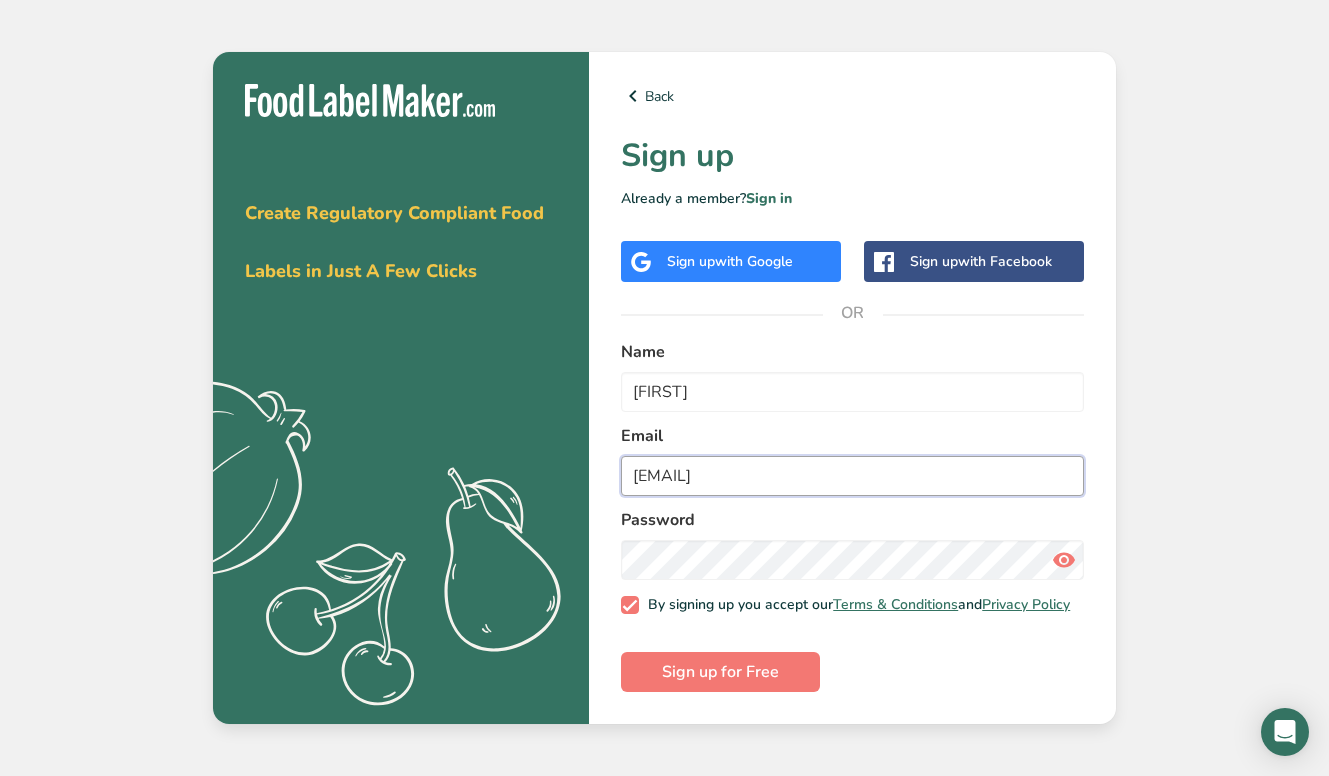 type on "[EMAIL]" 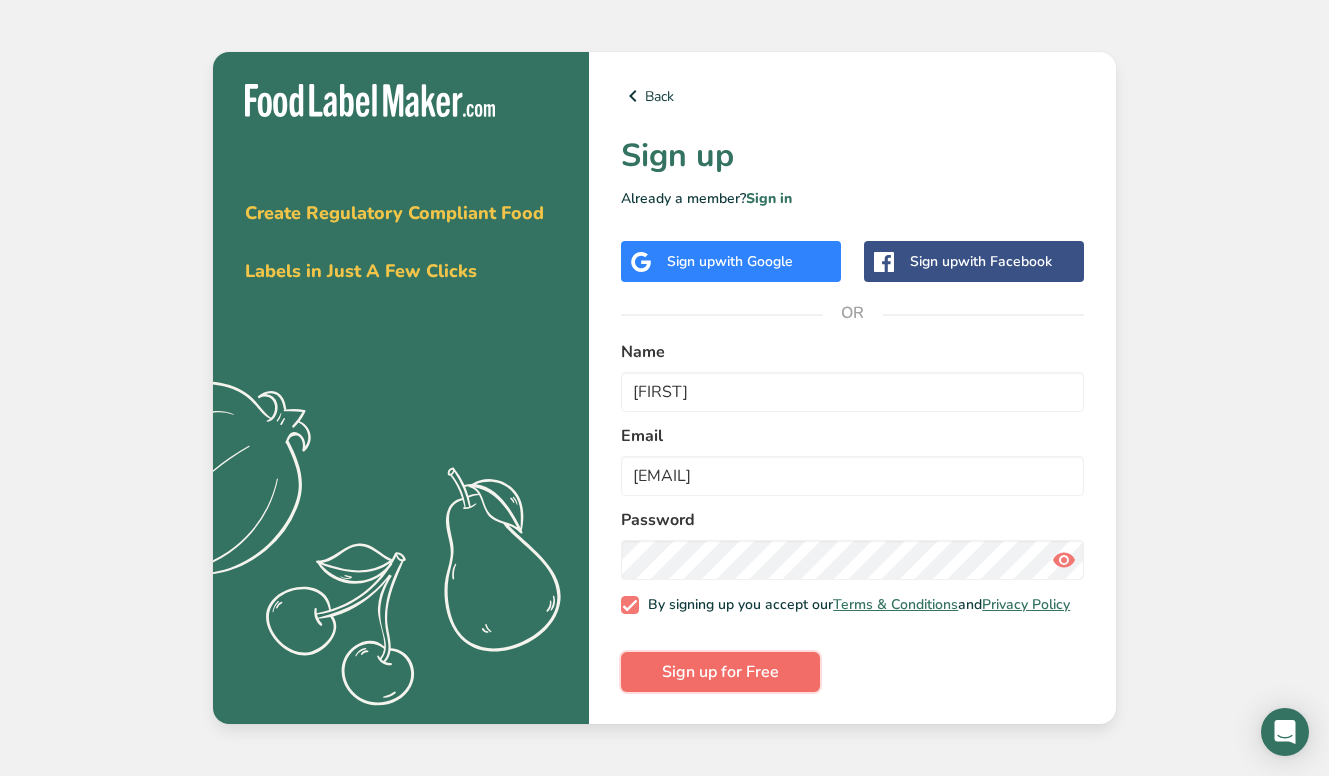click on "Sign up for Free" at bounding box center [720, 672] 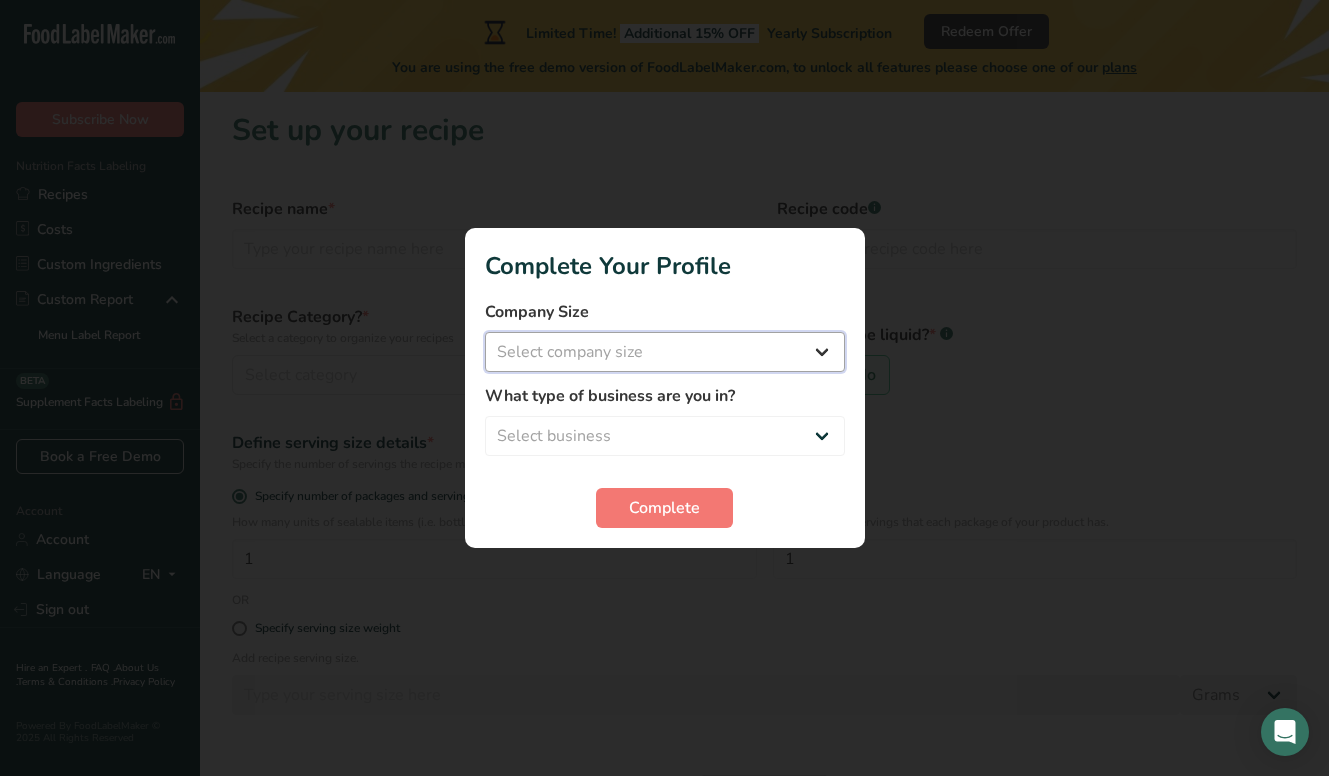 click on "Select company size
Fewer than 10 Employees
10 to 50 Employees
51 to 500 Employees
Over 500 Employees" at bounding box center [665, 352] 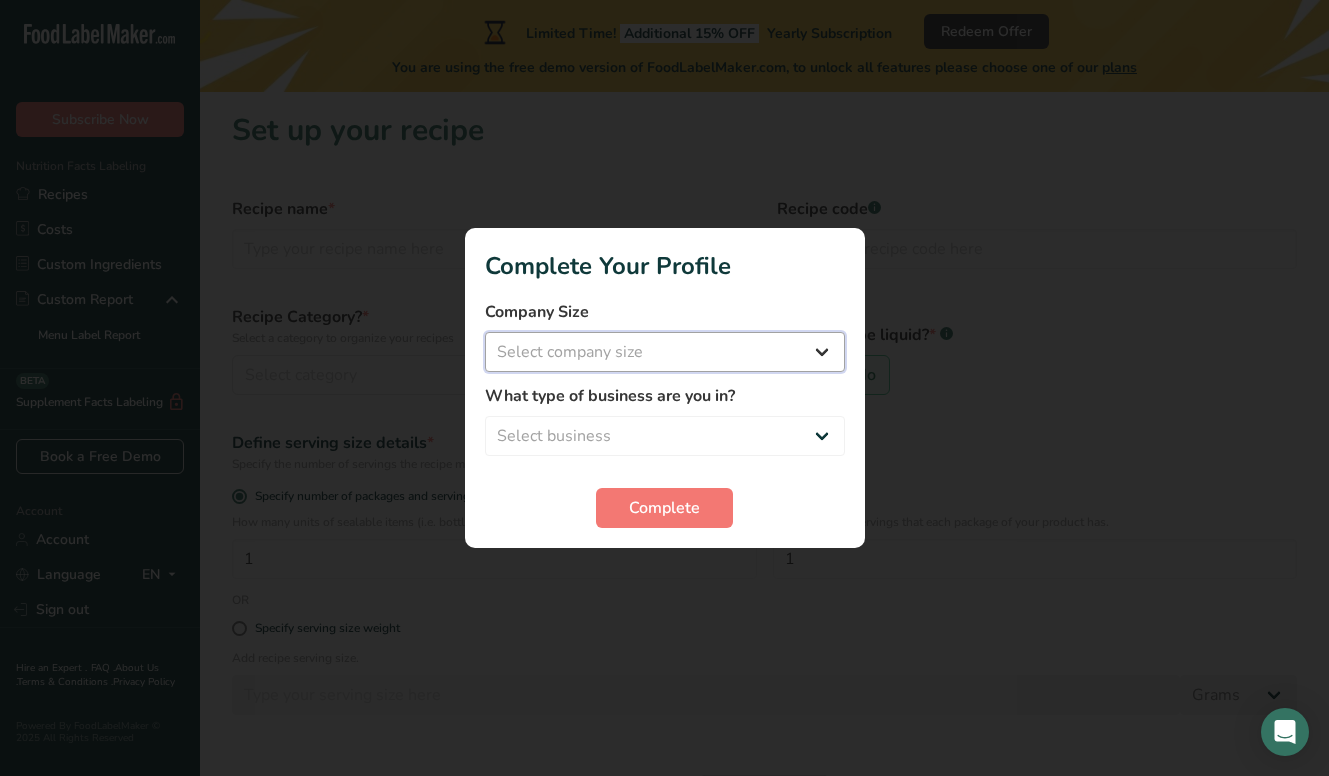 select on "1" 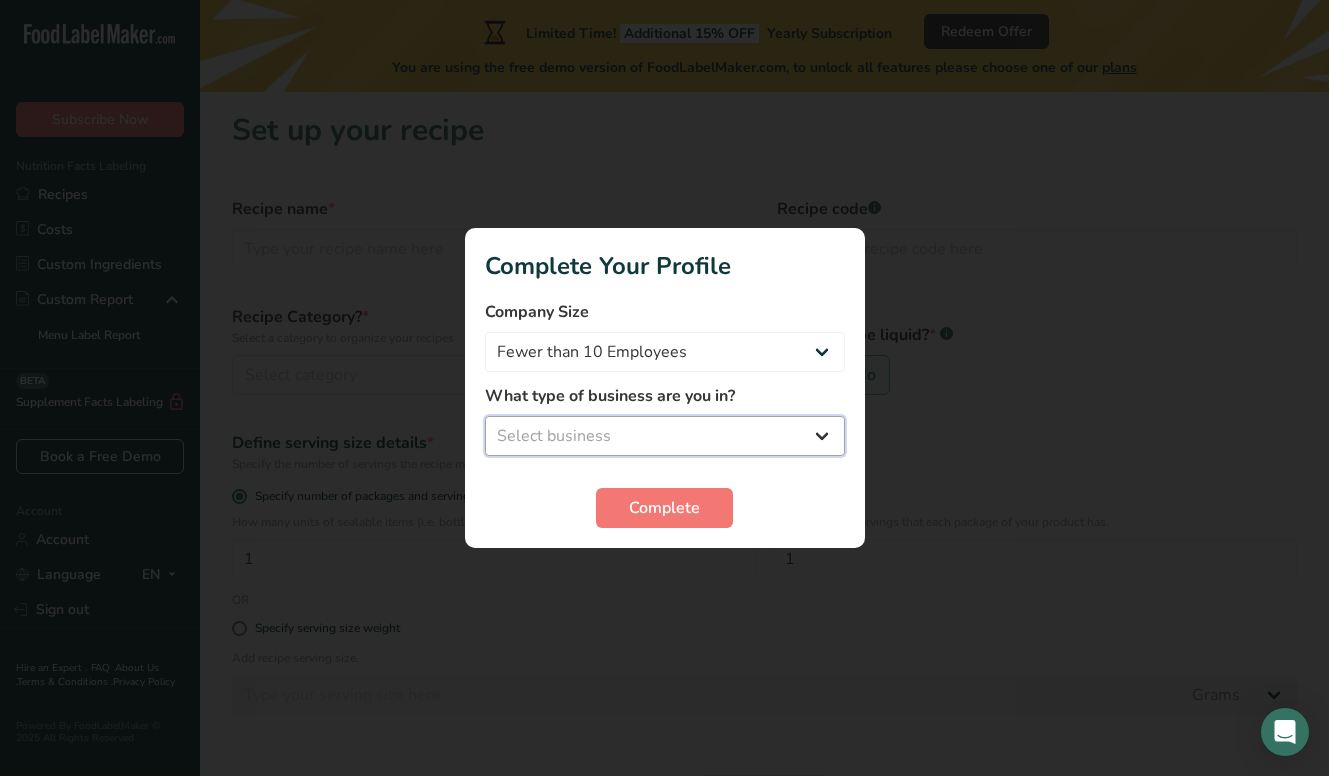 click on "Select business
Packaged Food Manufacturer
Restaurant & Cafe
Bakery
Meal Plans & Catering Company
Nutritionist
Food Blogger
Personal Trainer
Other" at bounding box center (665, 436) 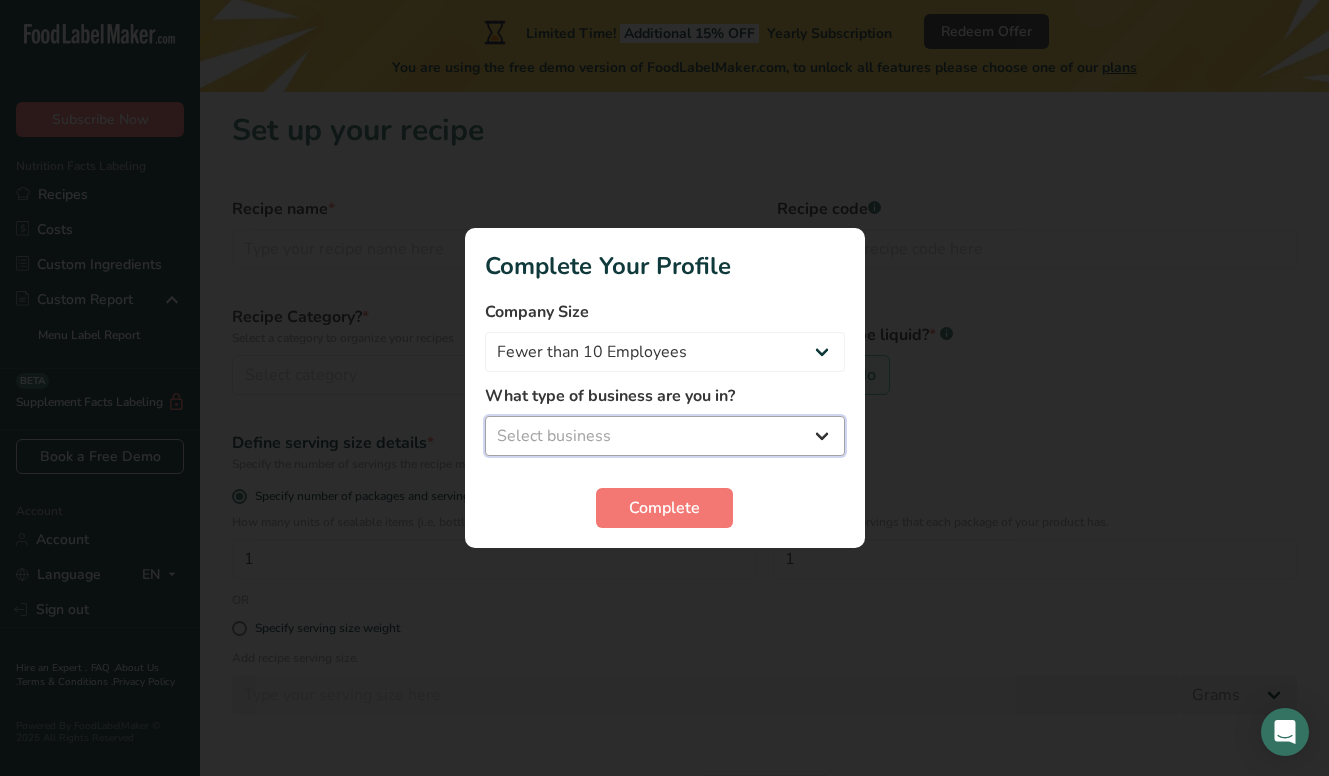 select on "5" 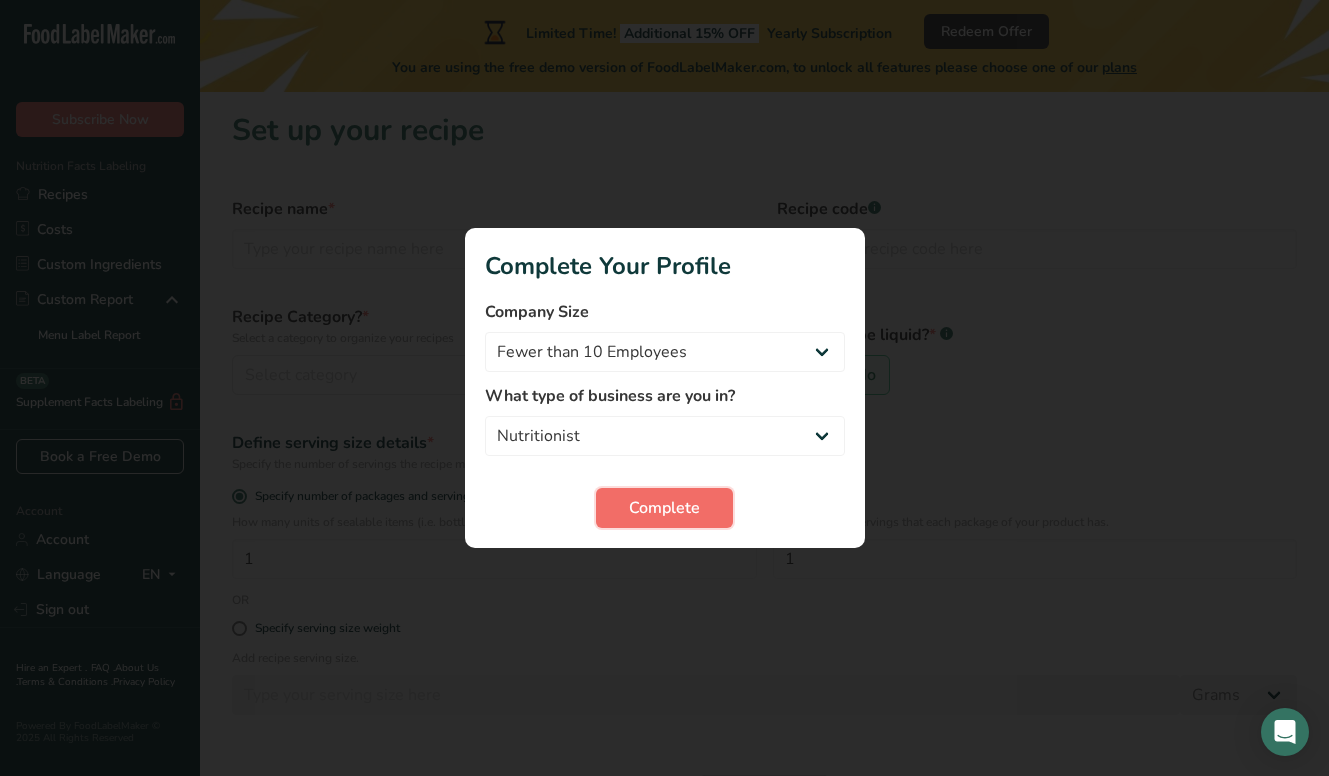 click on "Complete" at bounding box center [664, 508] 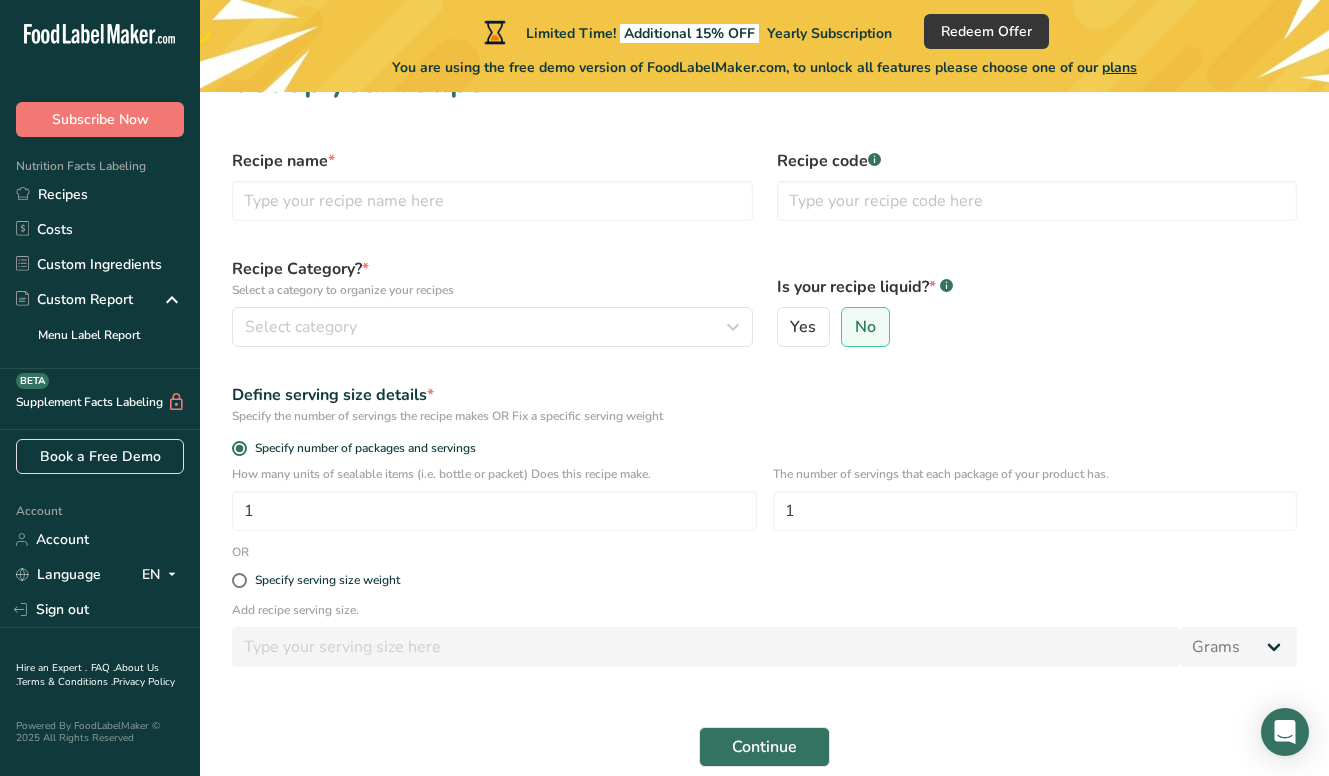 scroll, scrollTop: 30, scrollLeft: 0, axis: vertical 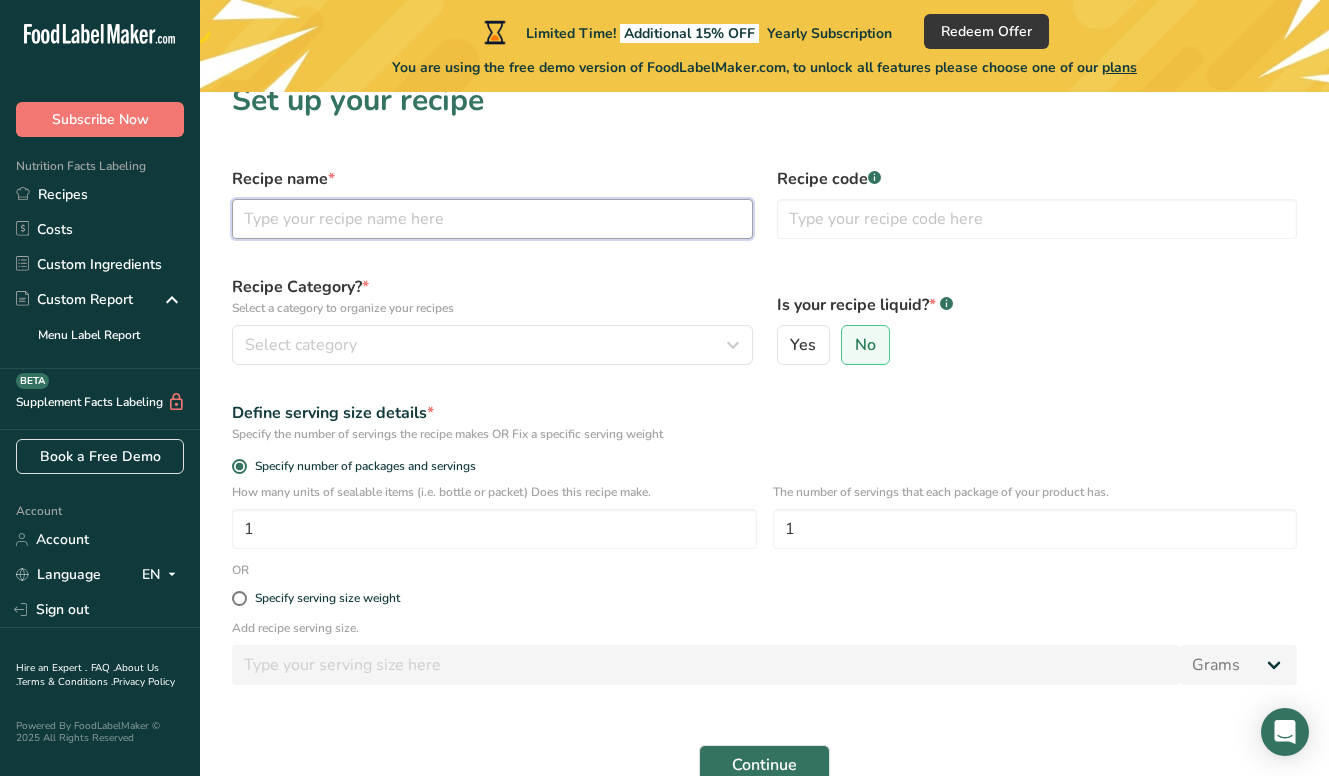 click at bounding box center [492, 219] 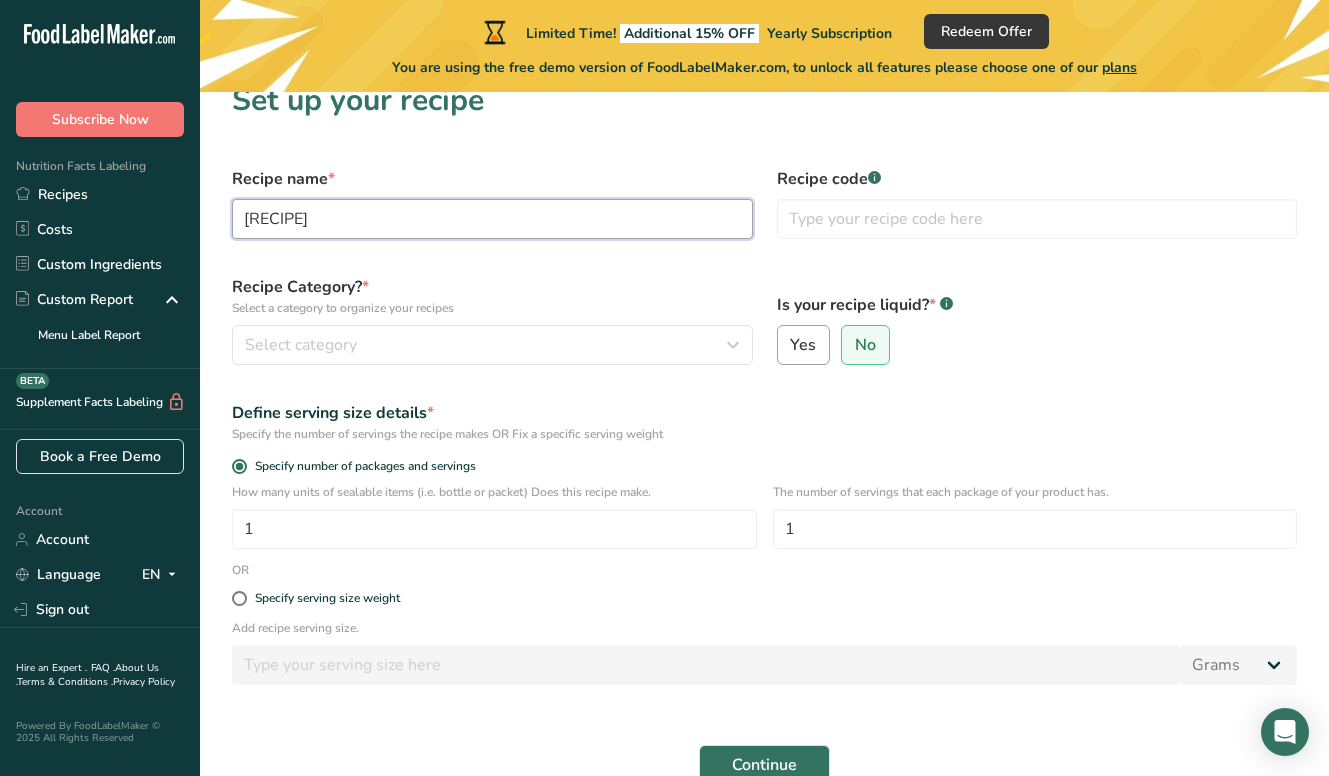 type on "[RECIPE]" 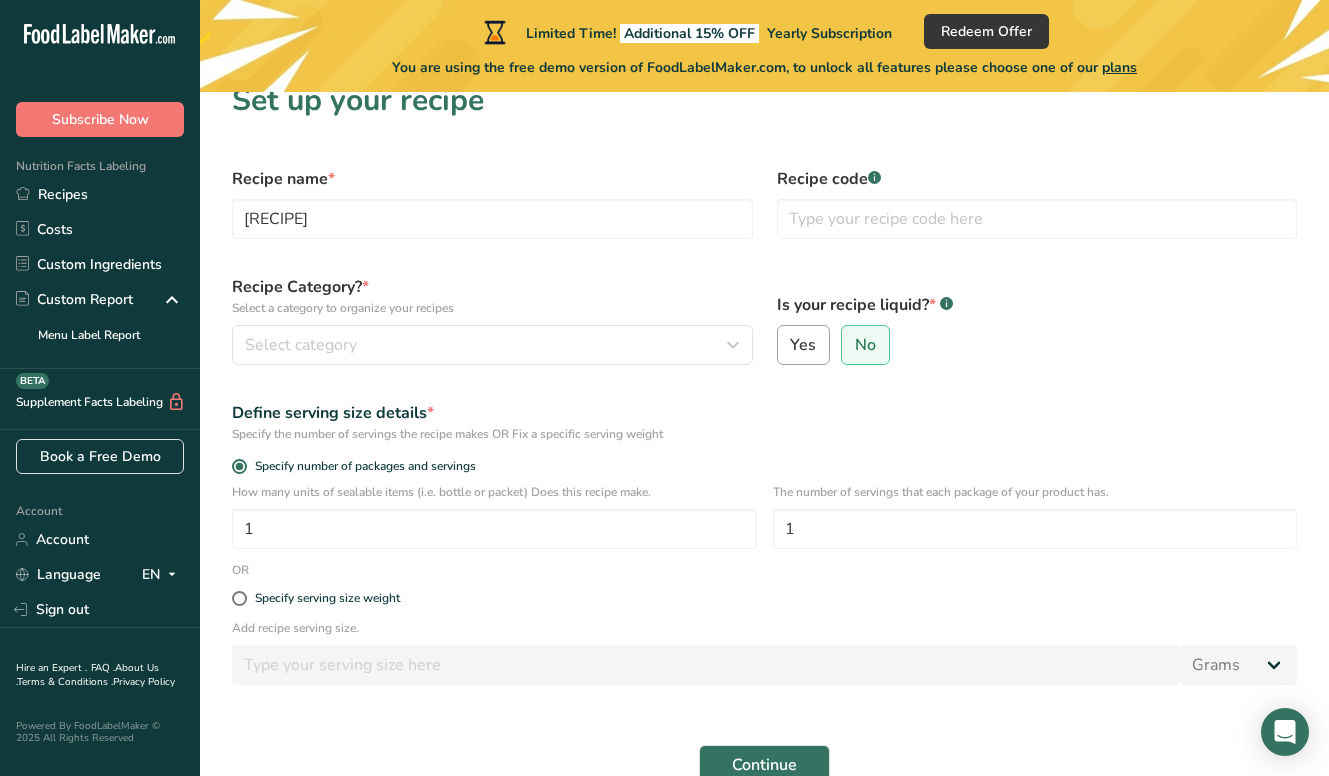 click on "Yes" at bounding box center (803, 345) 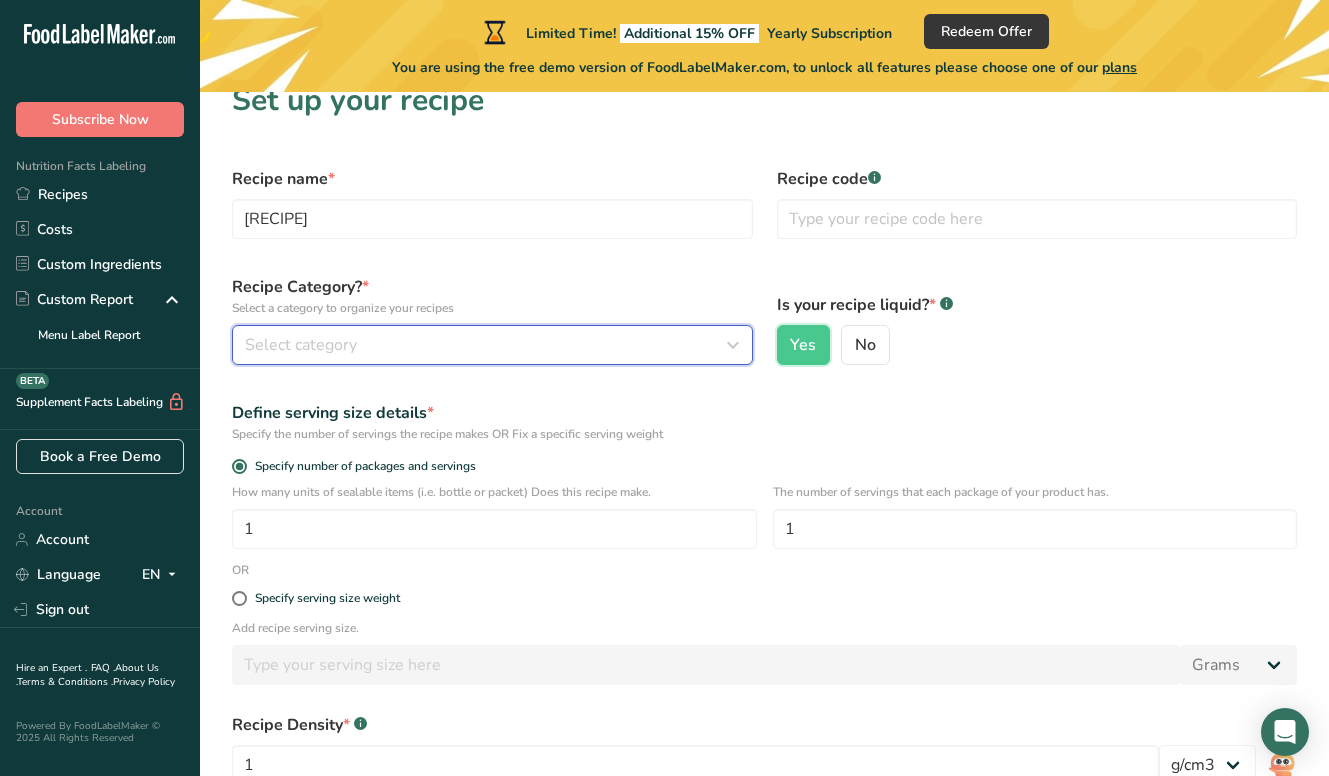 click on "Select category" at bounding box center (486, 345) 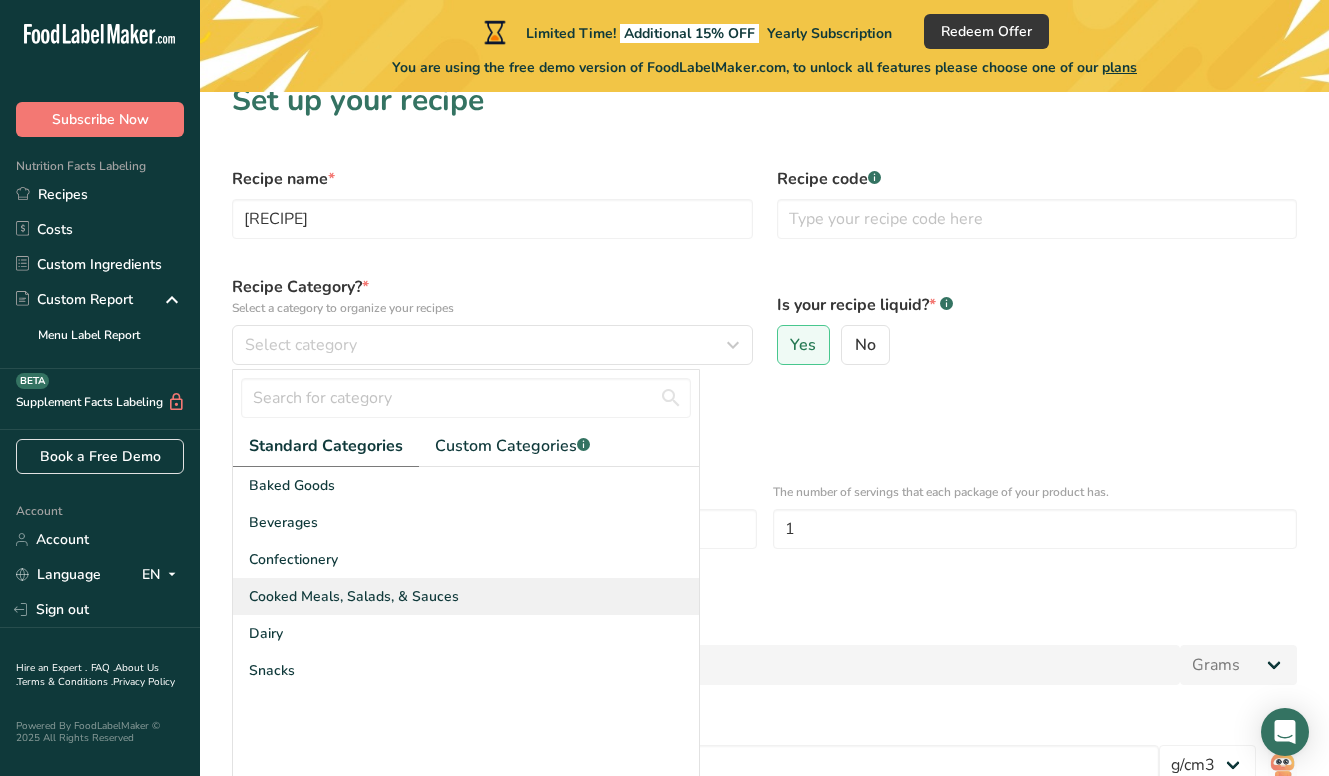 click on "Cooked Meals, Salads, & Sauces" at bounding box center [354, 596] 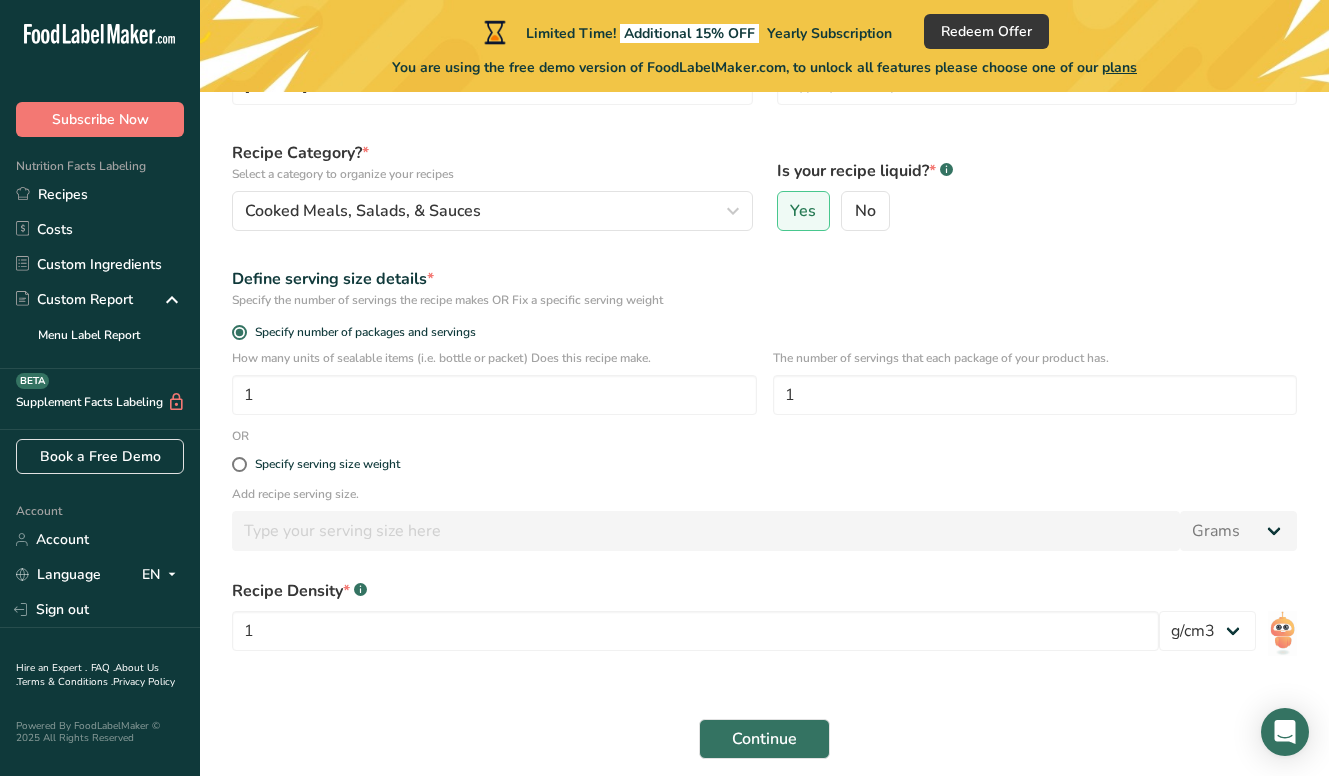 scroll, scrollTop: 243, scrollLeft: 0, axis: vertical 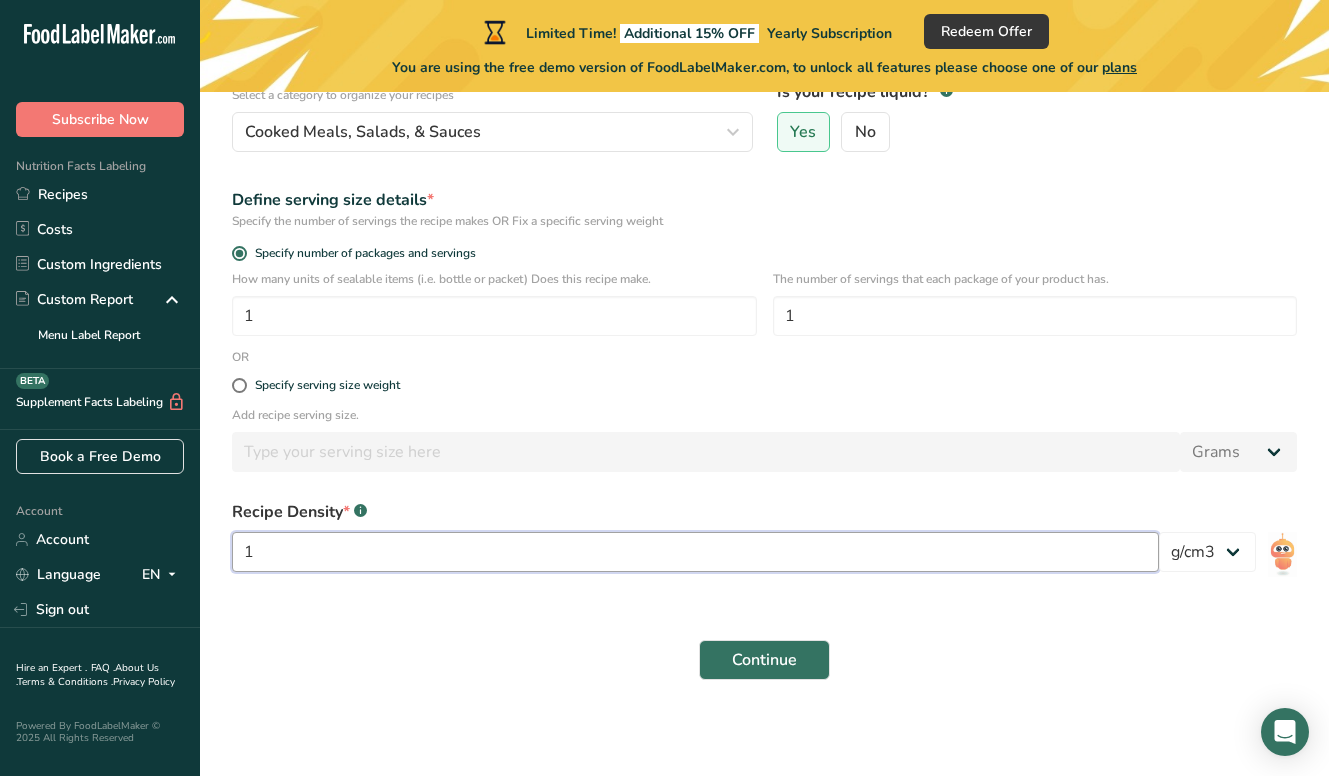 click on "1" at bounding box center [695, 552] 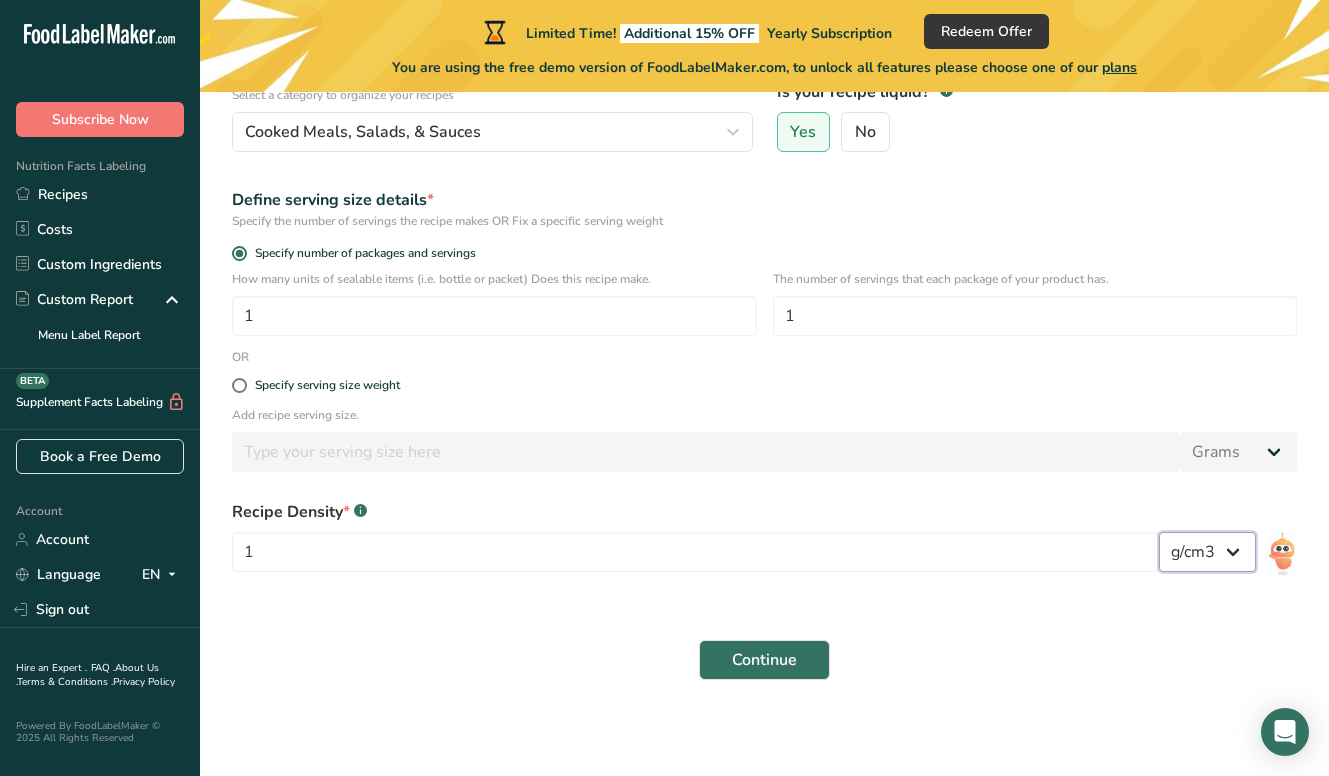 click on "lb/ft3
g/cm3" at bounding box center (1207, 552) 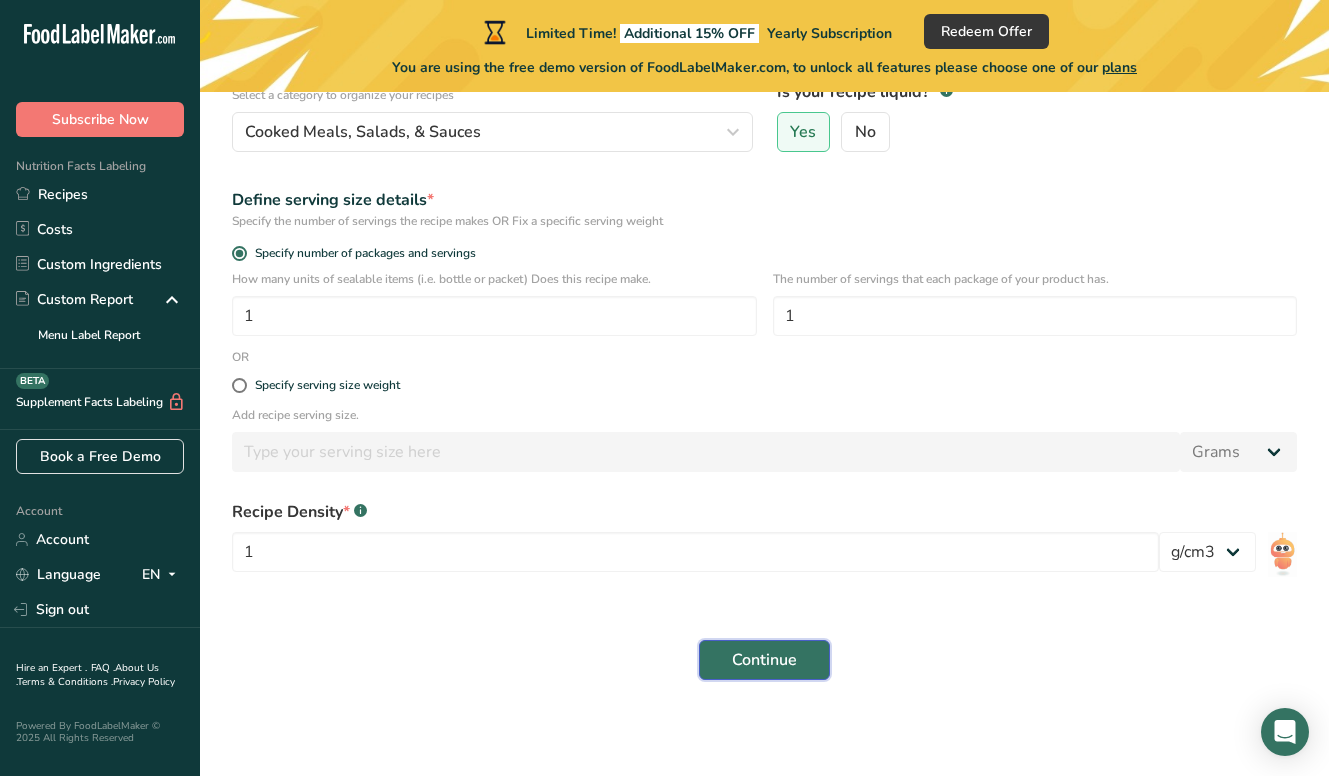 click on "Continue" at bounding box center [764, 660] 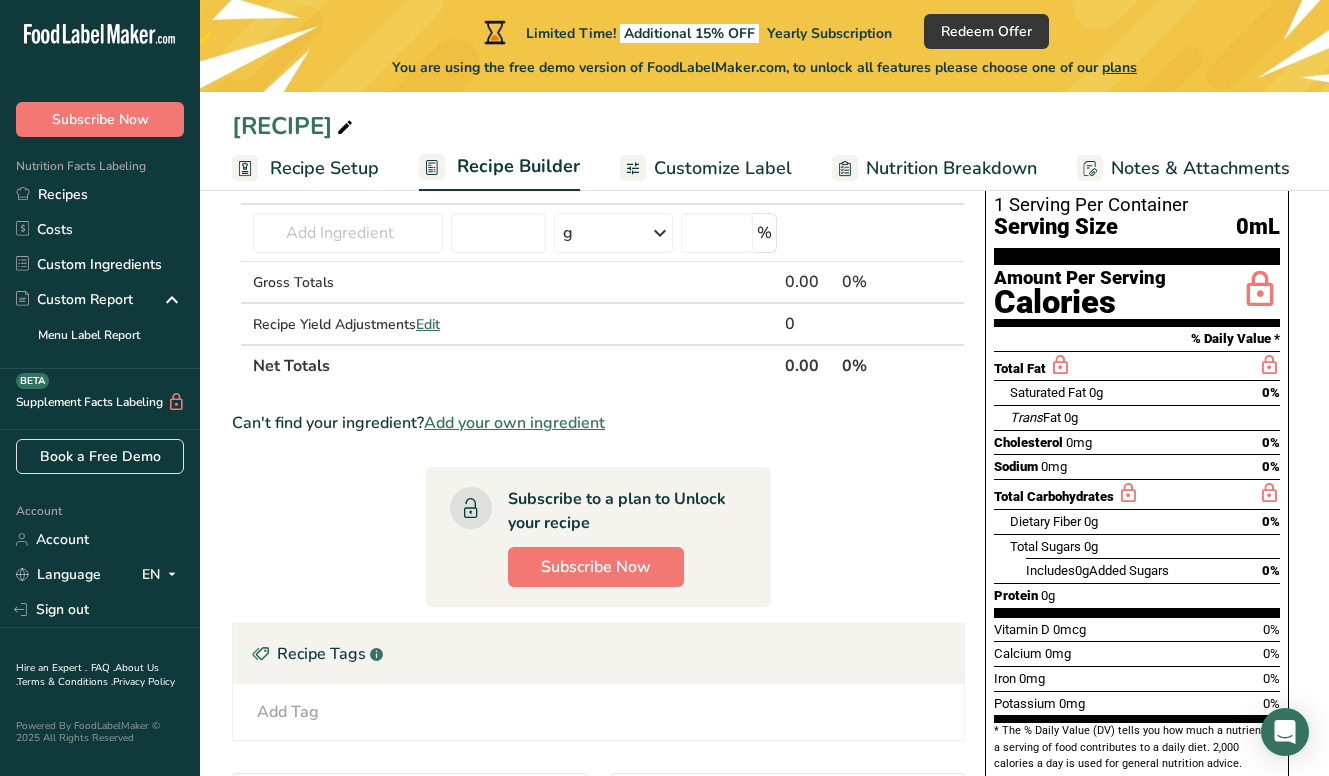 scroll, scrollTop: 145, scrollLeft: 0, axis: vertical 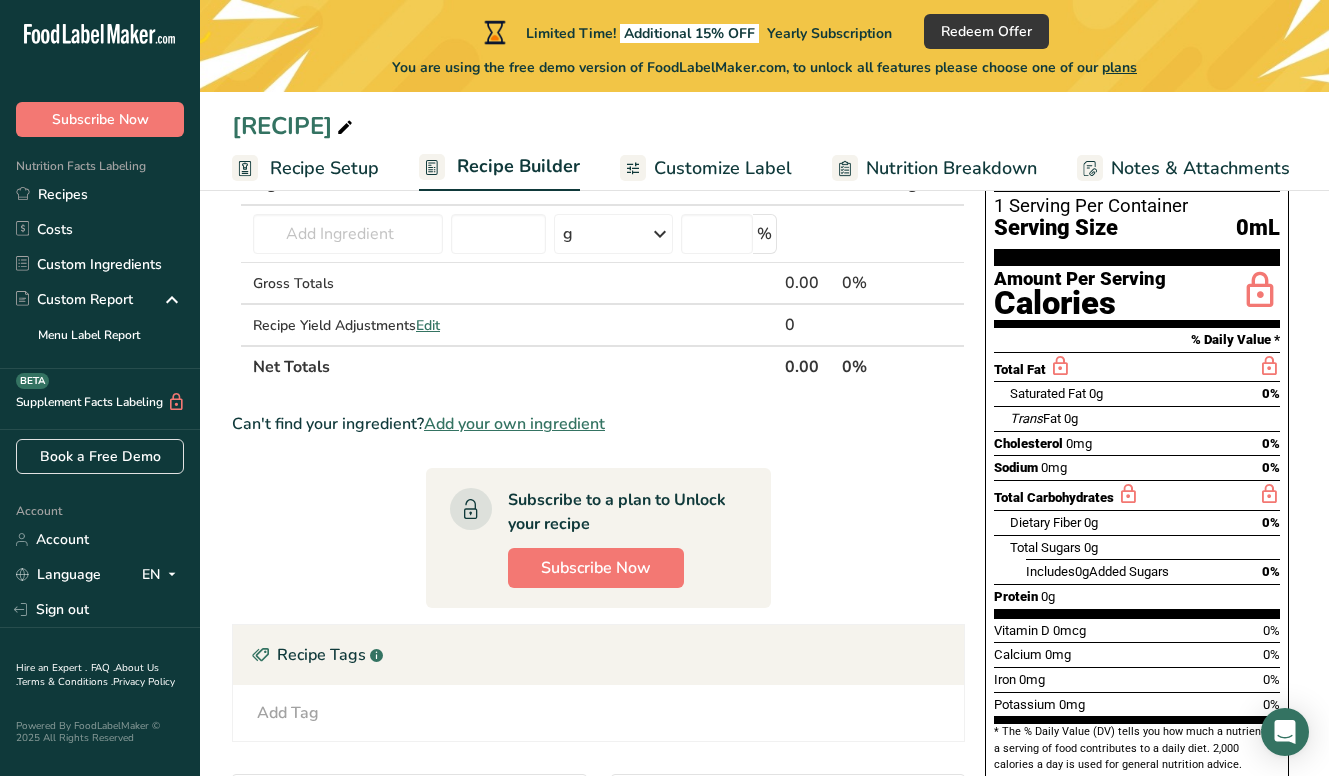 click on "Customize Label" at bounding box center (723, 168) 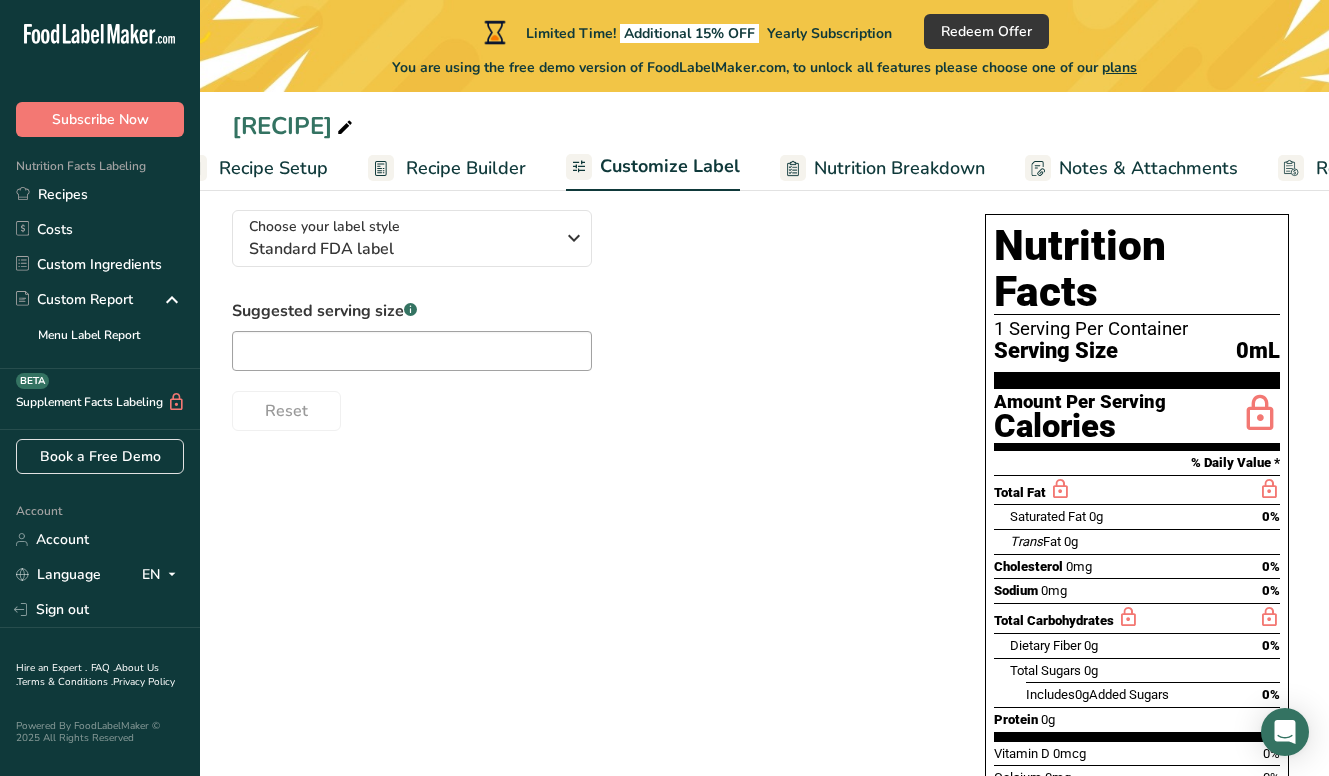 scroll, scrollTop: 0, scrollLeft: 192, axis: horizontal 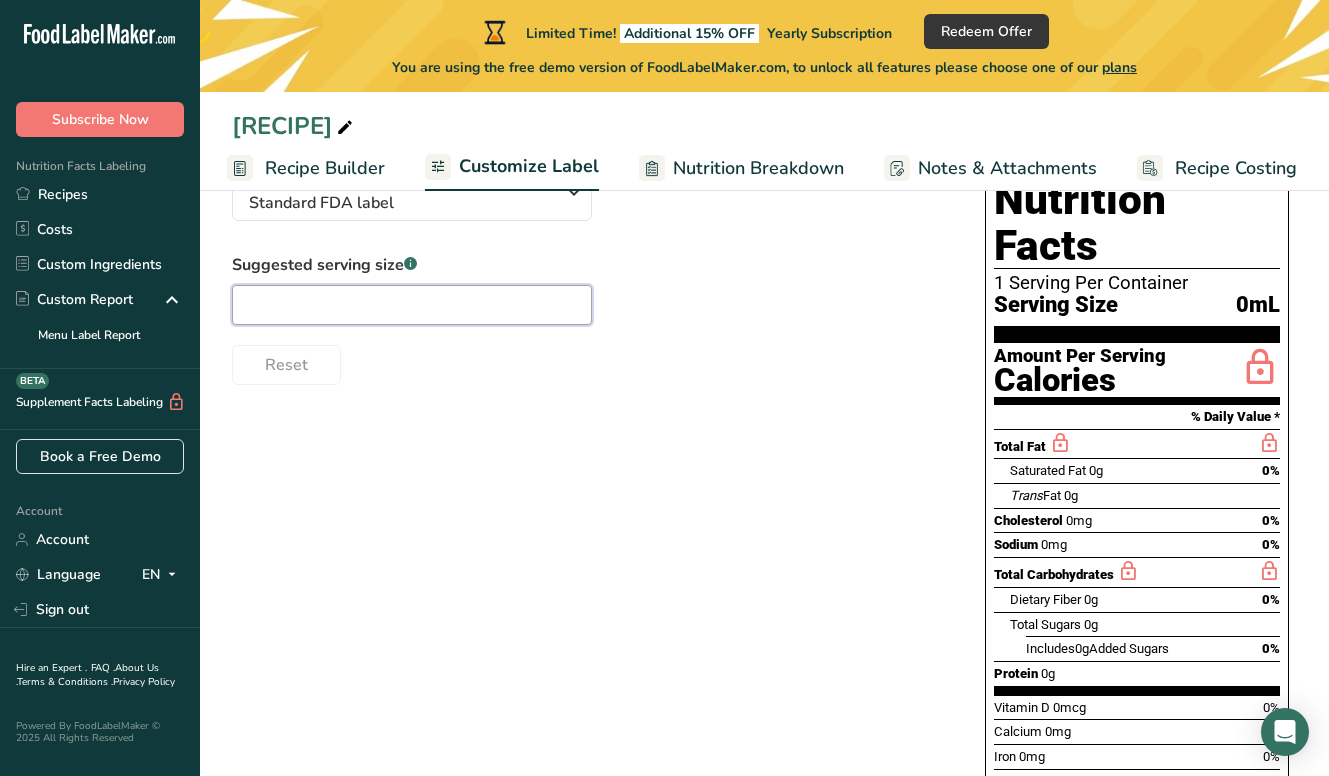 click at bounding box center (412, 305) 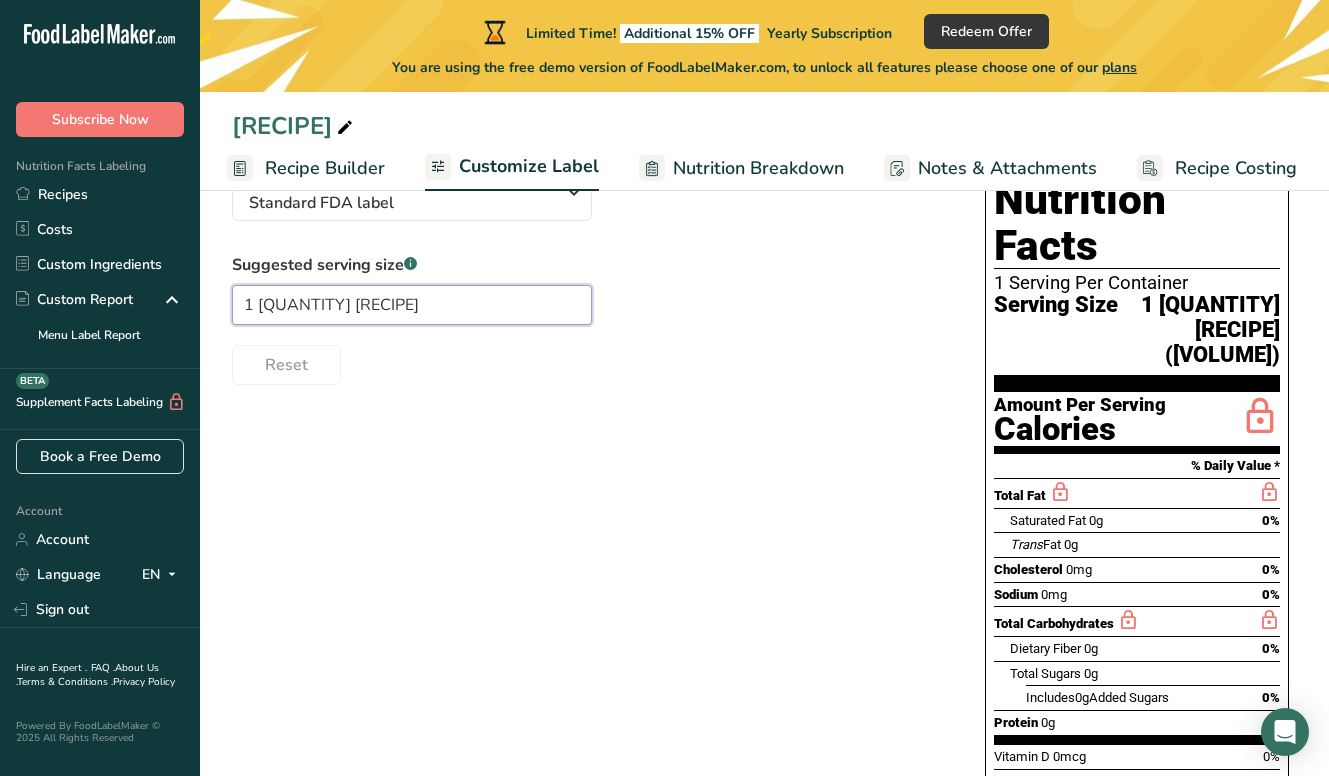 type on "1 [QUANTITY] [RECIPE]" 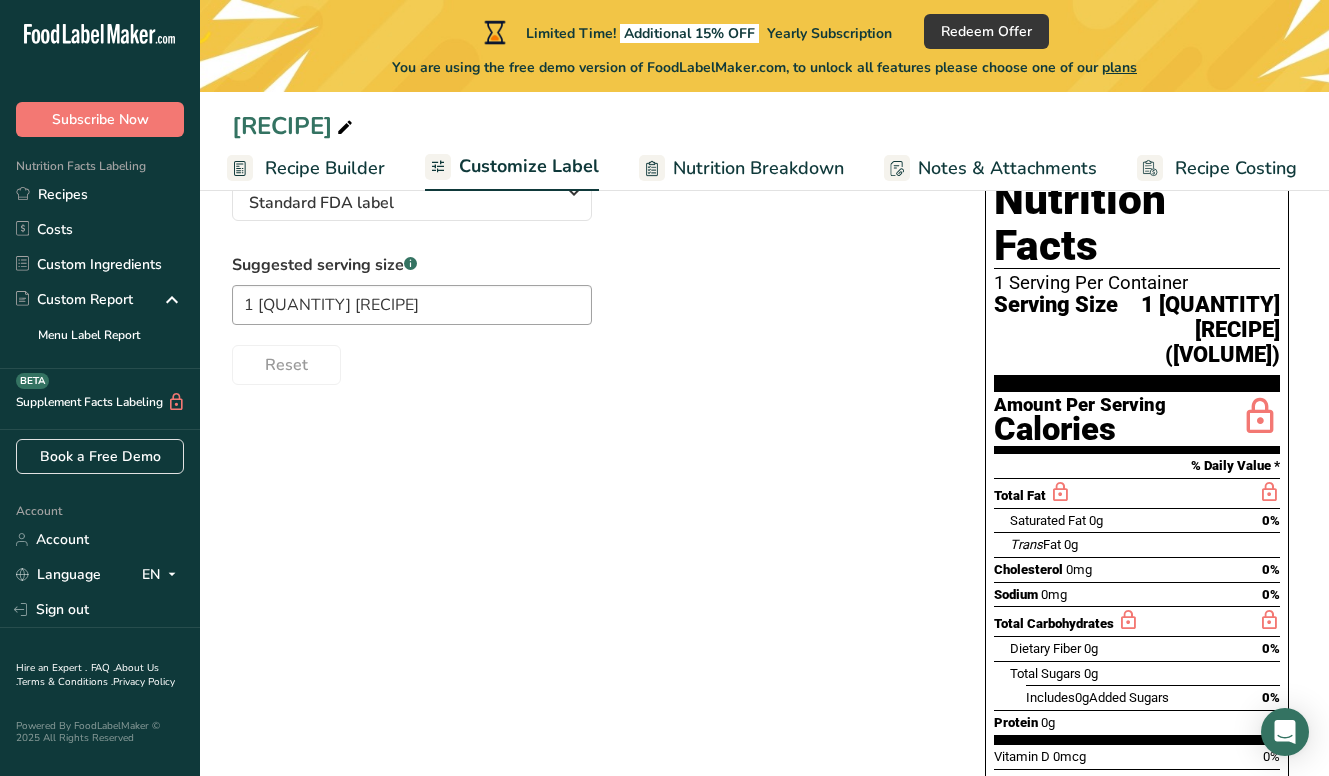 click on "Reset" at bounding box center (588, 361) 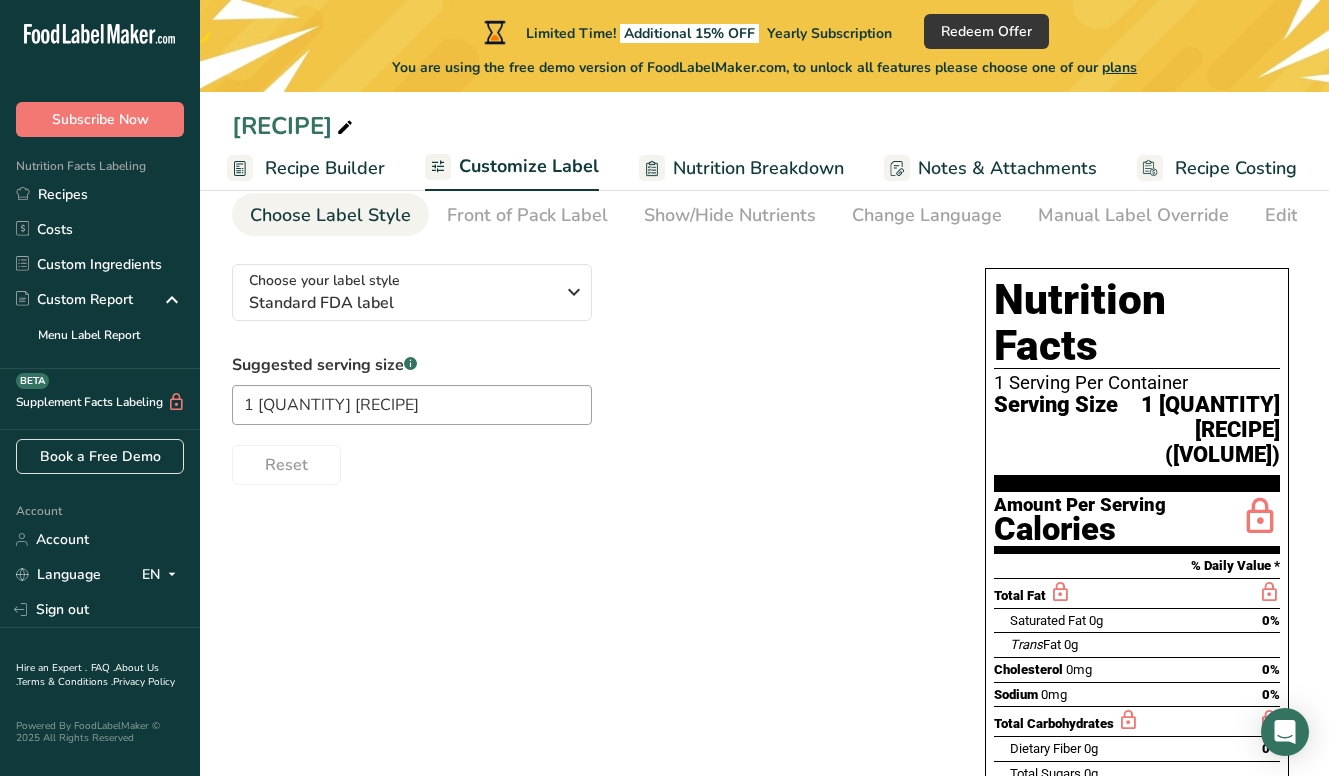 scroll, scrollTop: 83, scrollLeft: 0, axis: vertical 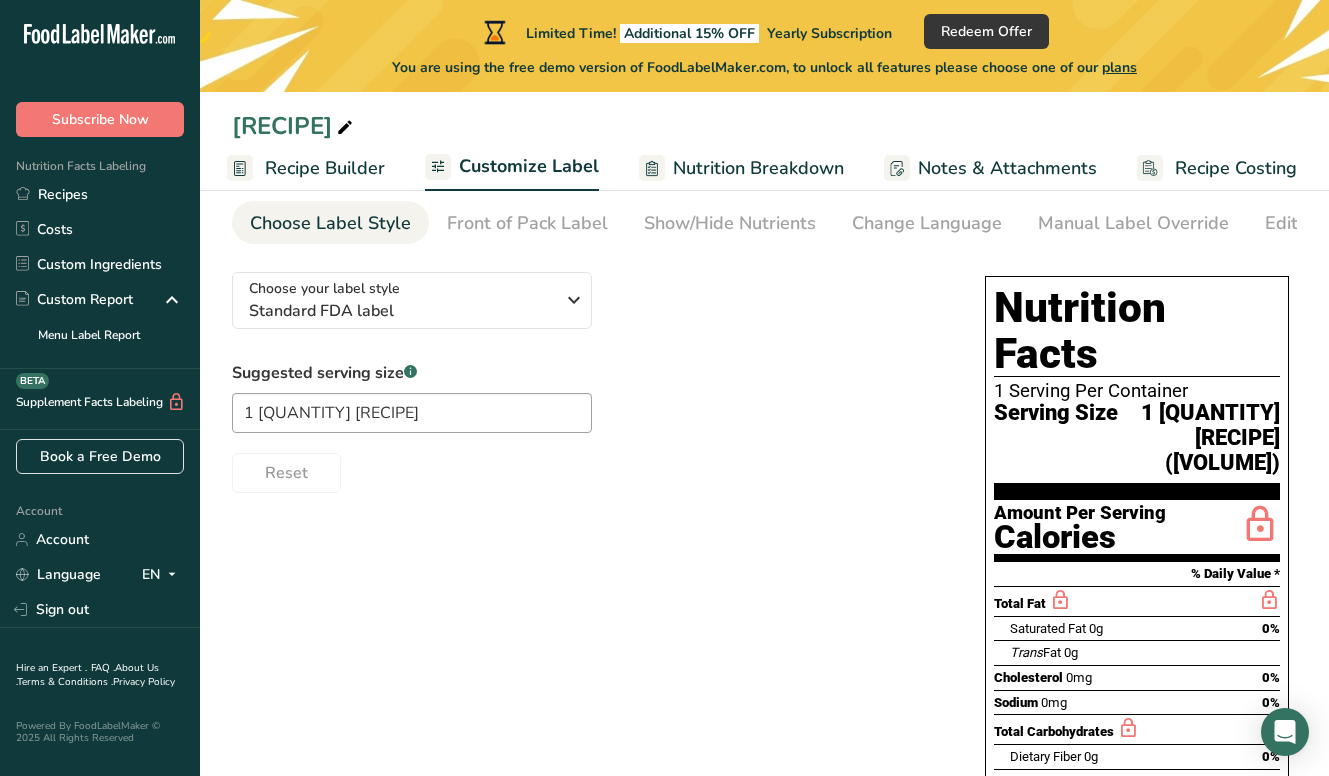 click on "Suggested serving size
.a-a{fill:#347362;}.b-a{fill:#fff;}           1 [QUANTITY] [RECIPE]
Reset" at bounding box center [588, 427] 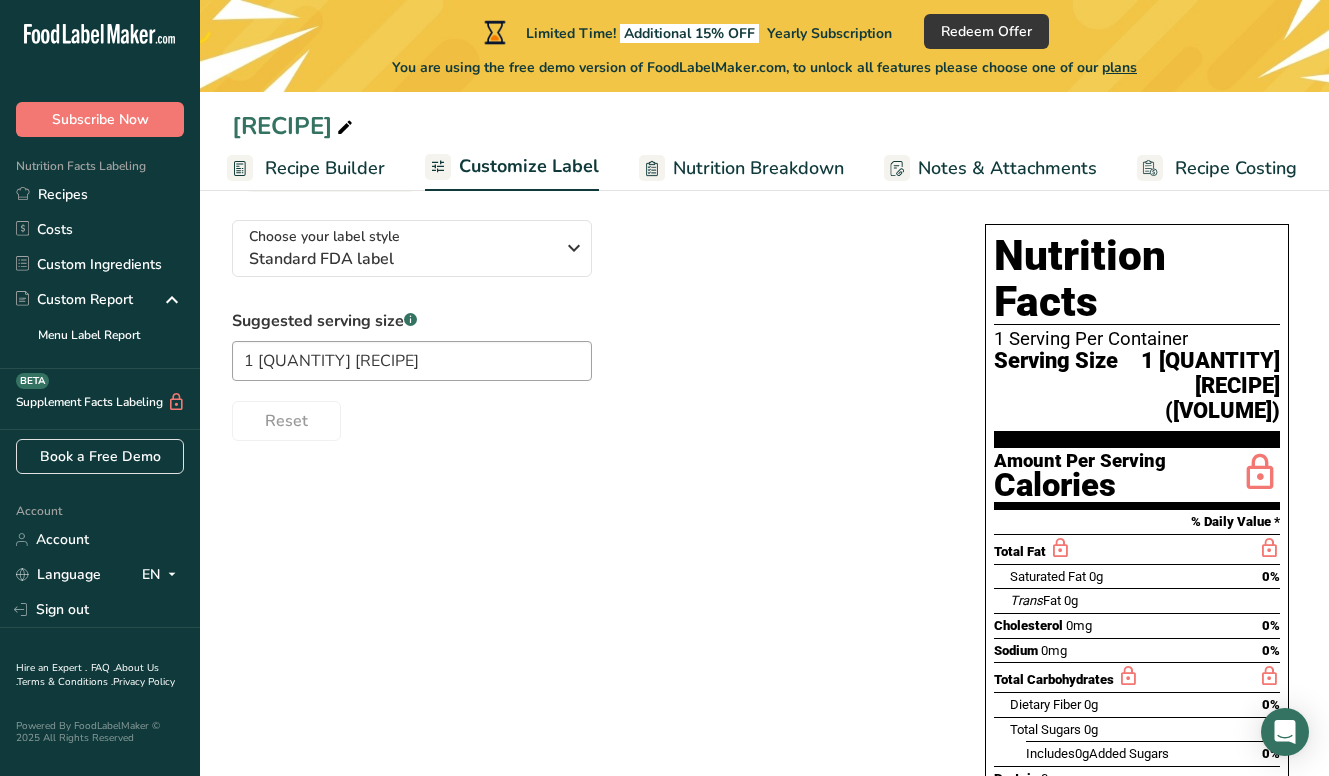 scroll, scrollTop: 103, scrollLeft: 0, axis: vertical 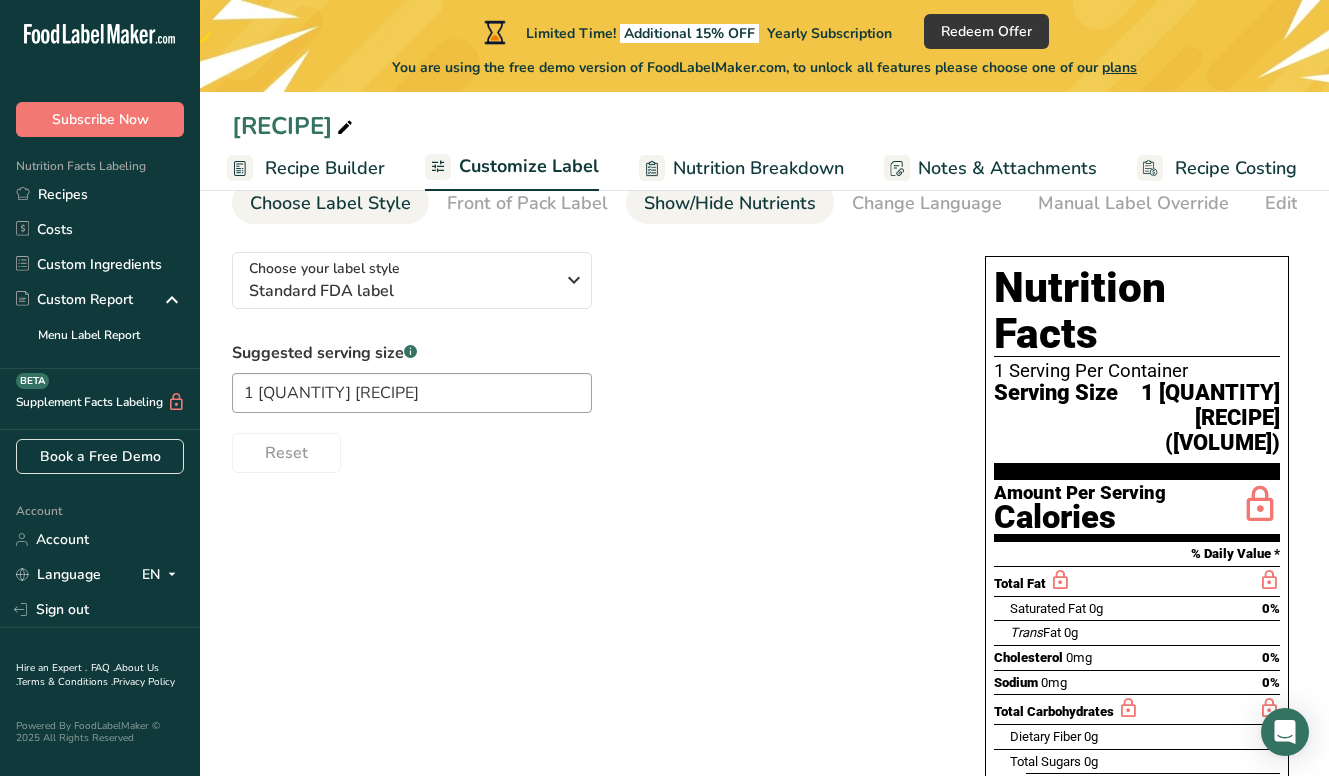 click on "Show/Hide Nutrients" at bounding box center (730, 203) 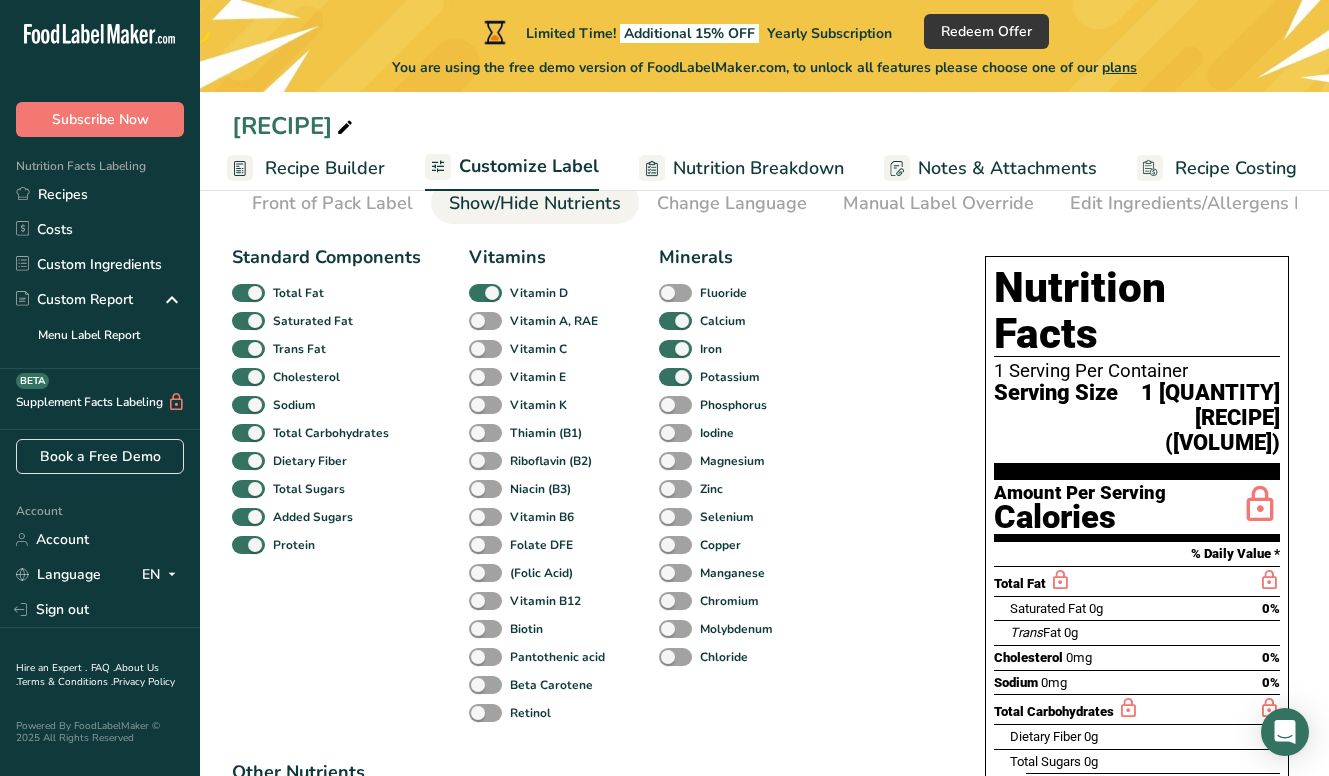 scroll, scrollTop: 0, scrollLeft: 388, axis: horizontal 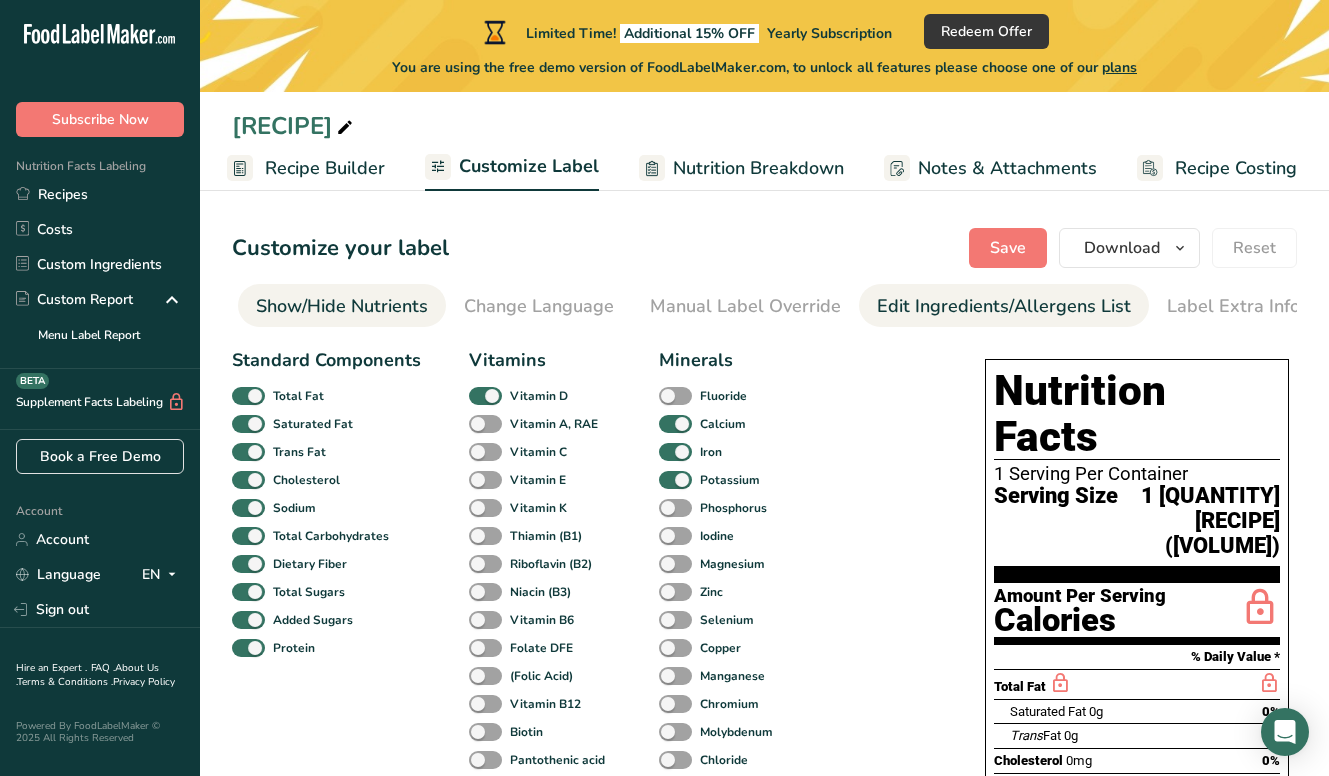 click on "Edit Ingredients/Allergens List" at bounding box center [1004, 306] 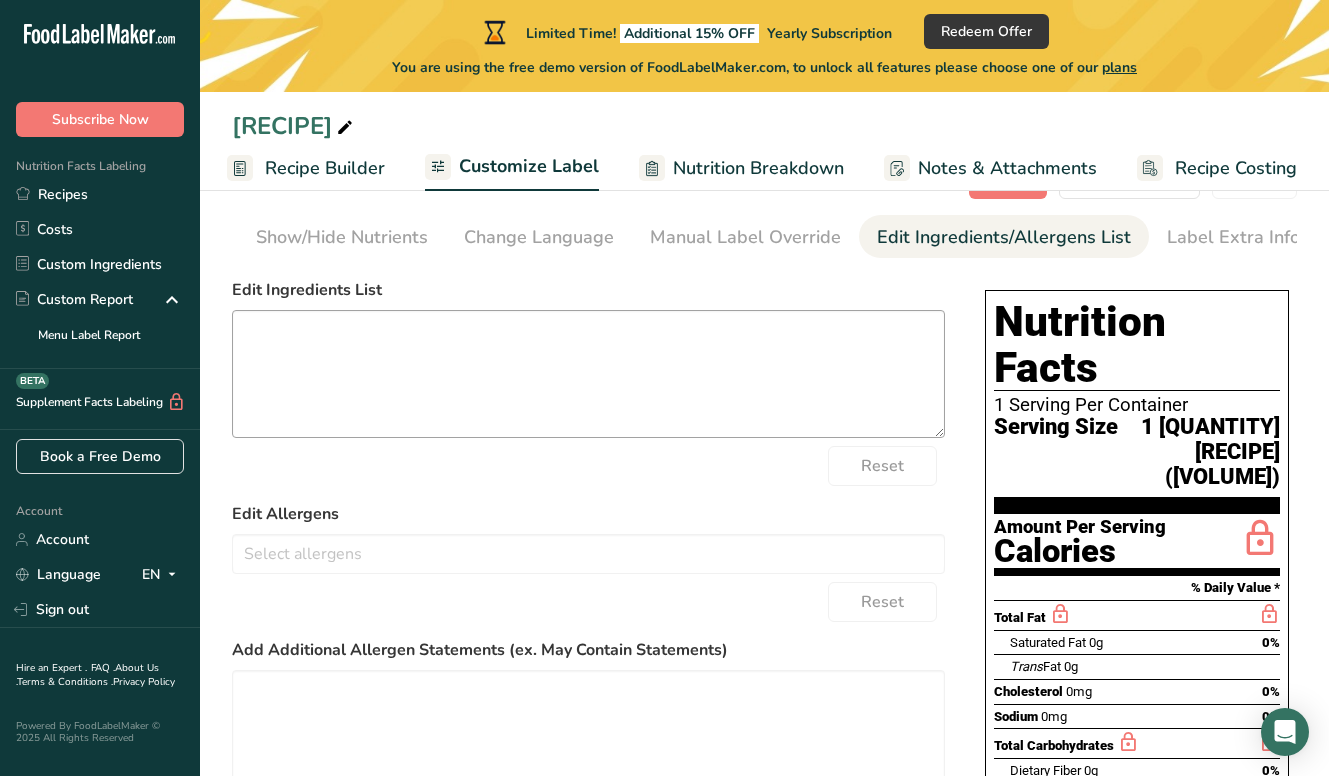 scroll, scrollTop: 0, scrollLeft: 0, axis: both 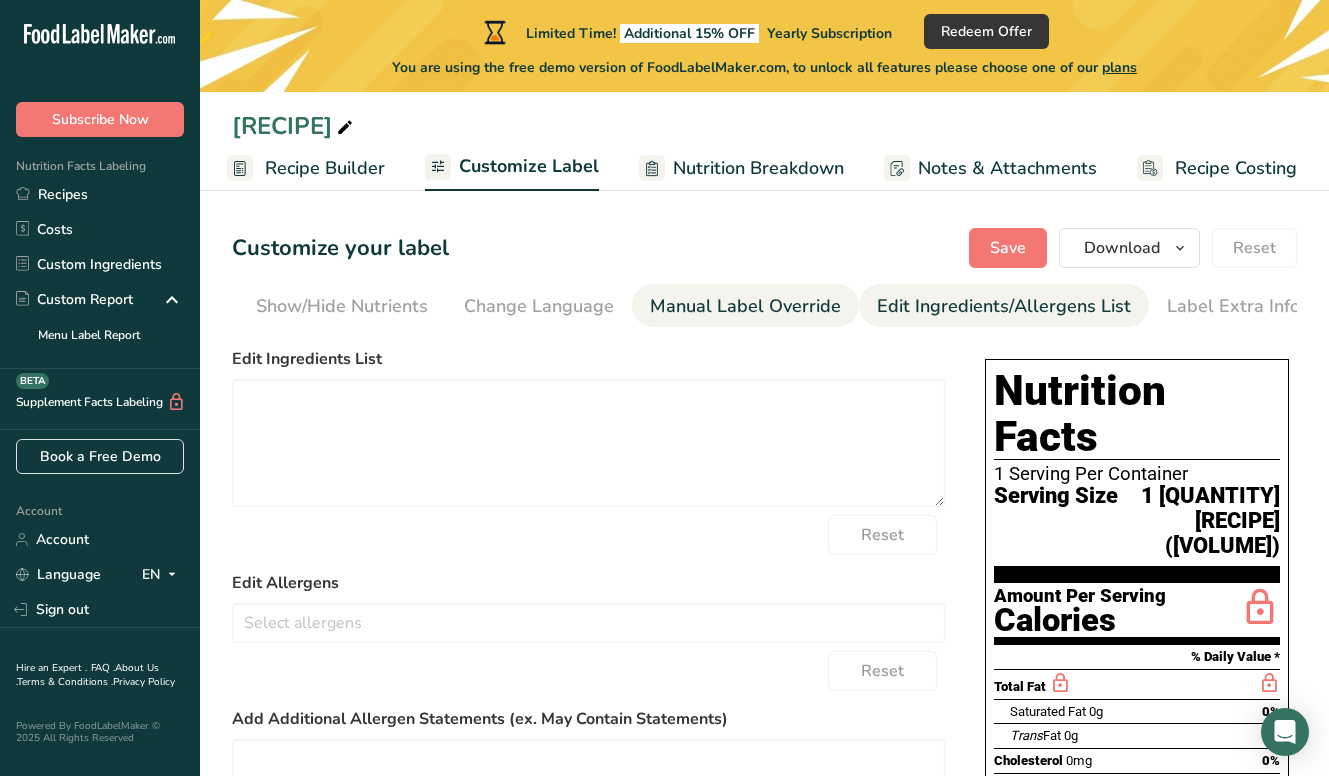 click on "Manual Label Override" at bounding box center [745, 306] 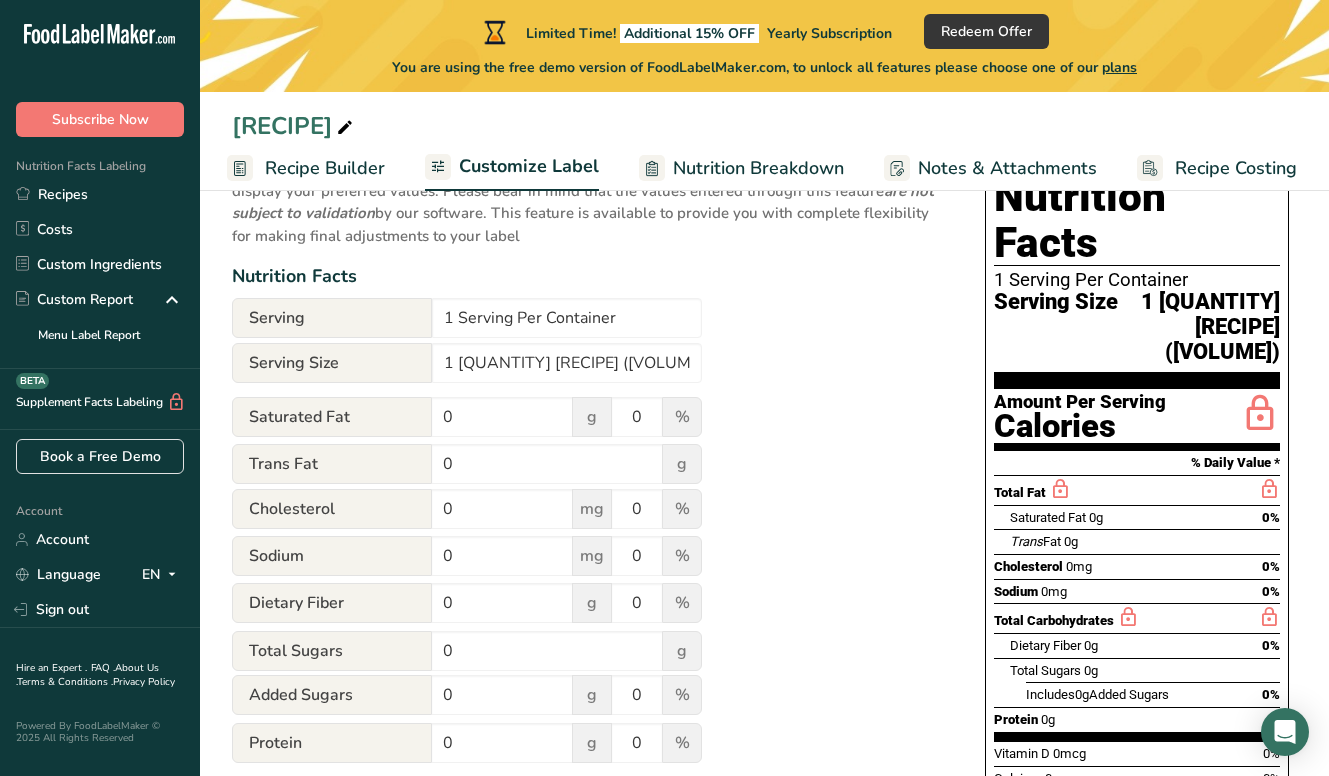 scroll, scrollTop: 230, scrollLeft: 0, axis: vertical 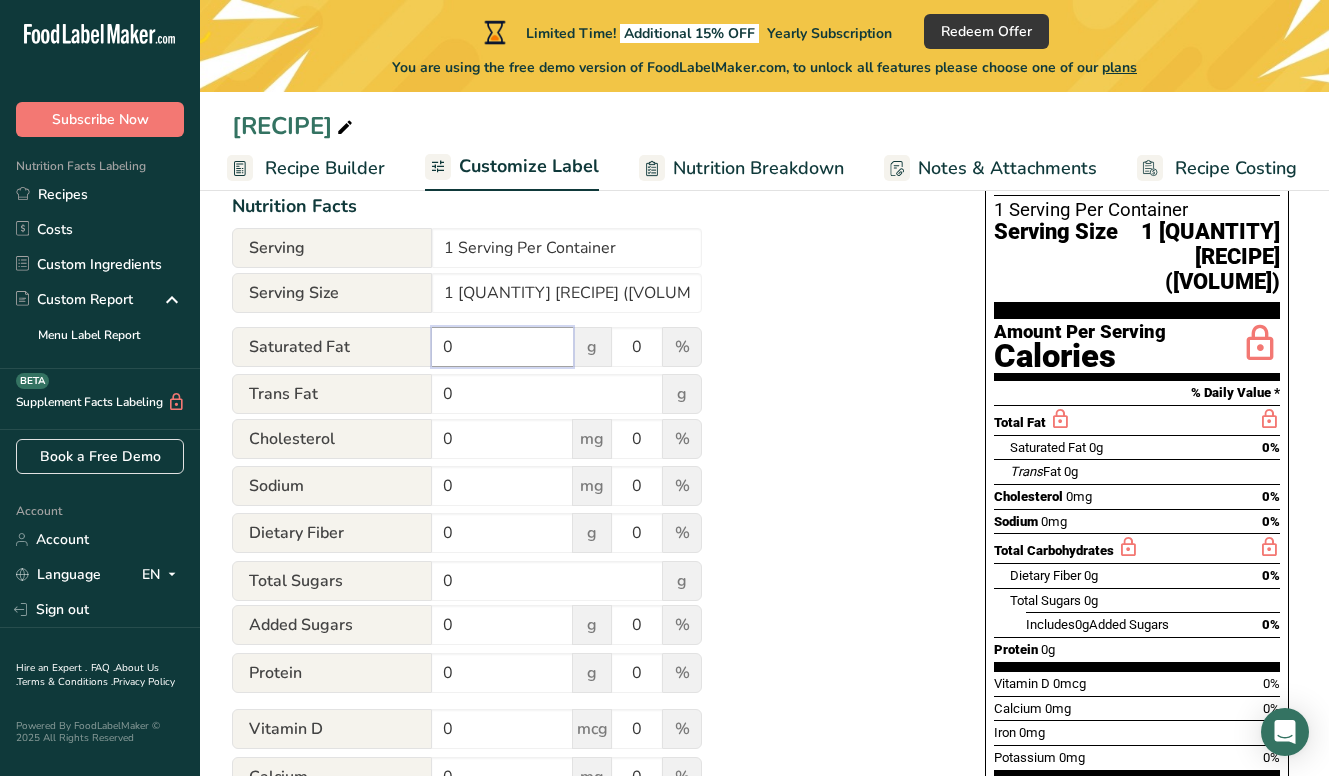 click on "0" at bounding box center (502, 347) 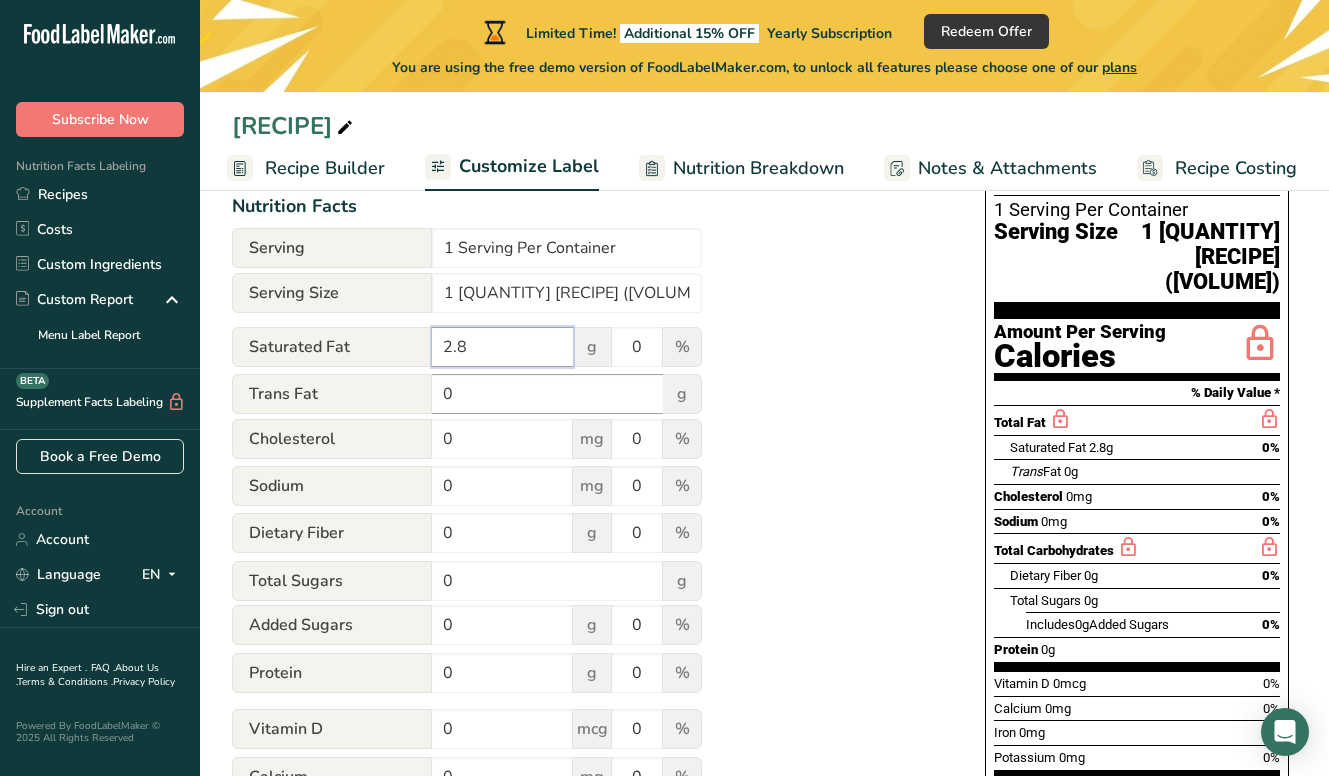 type on "2.8" 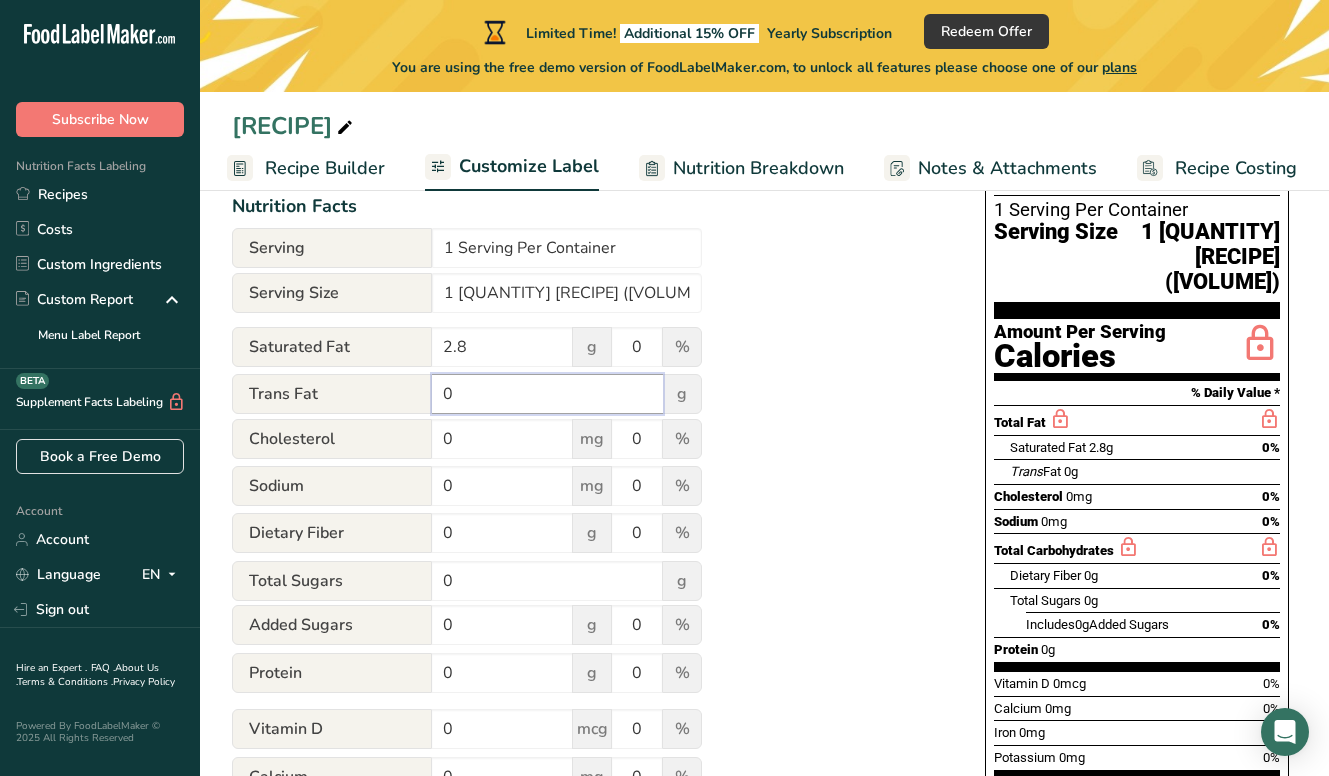 click on "0" at bounding box center [547, 394] 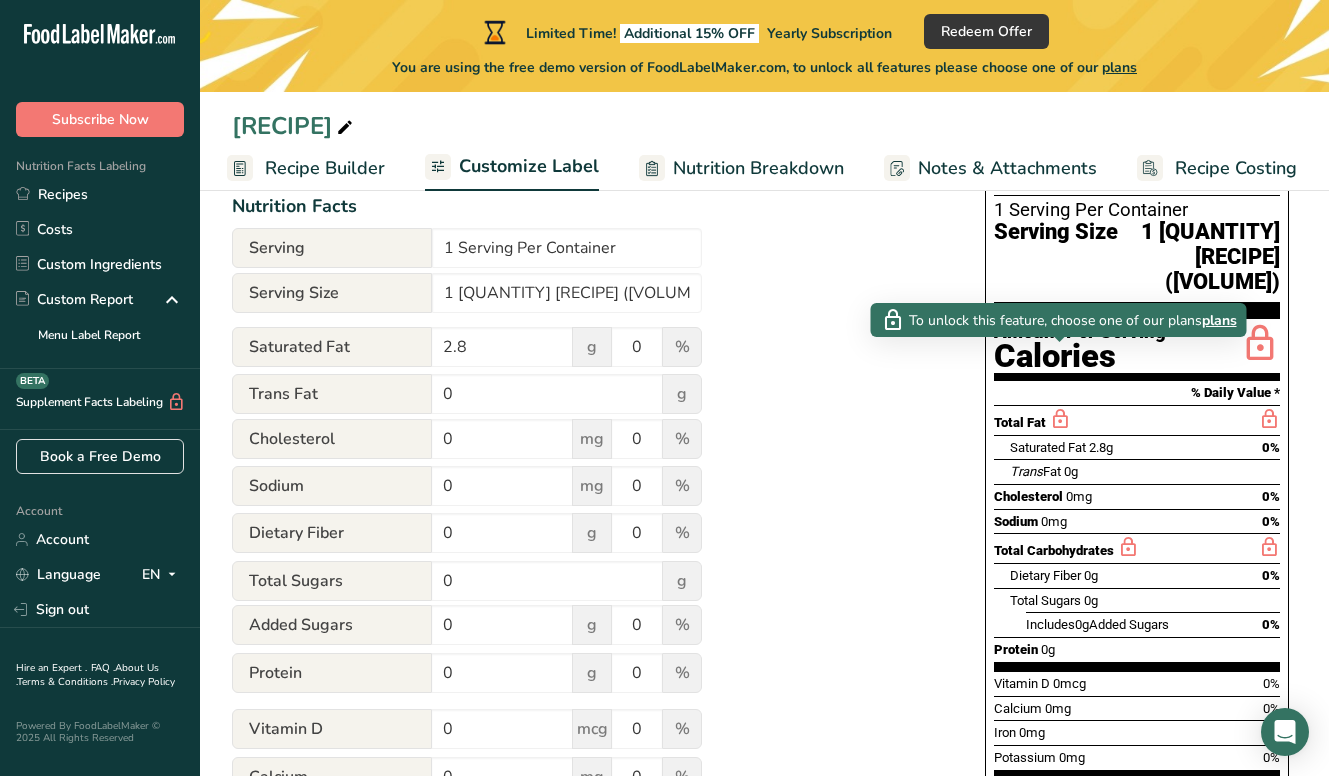 click at bounding box center (1060, 419) 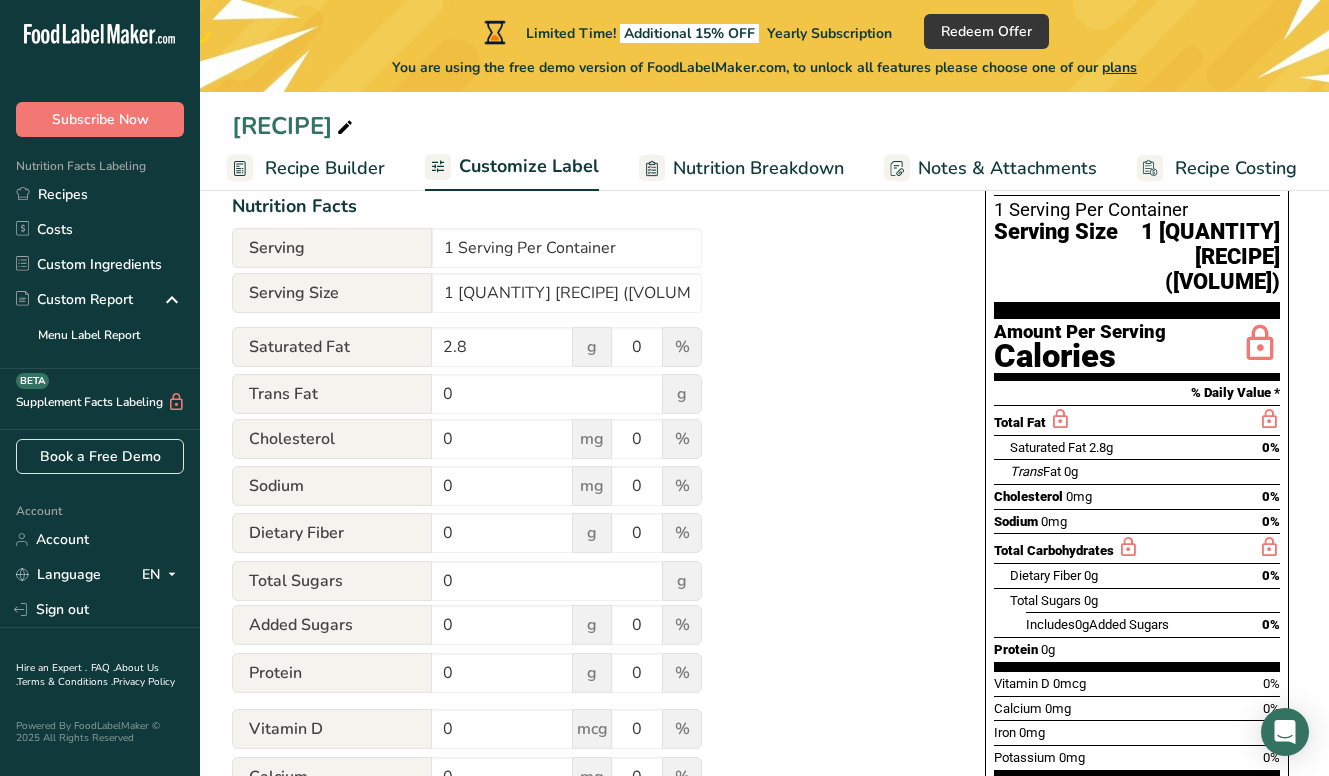 click at bounding box center (1060, 419) 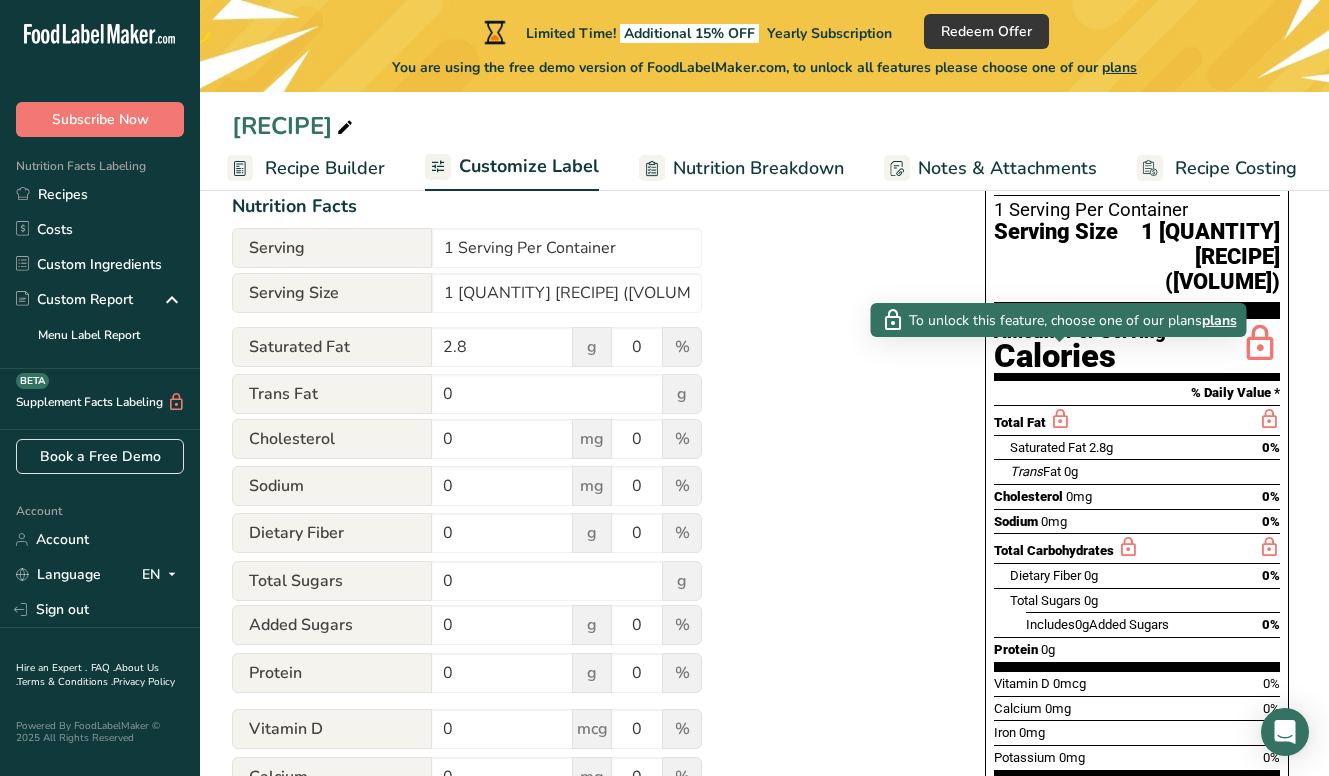click on "plans" at bounding box center (1219, 320) 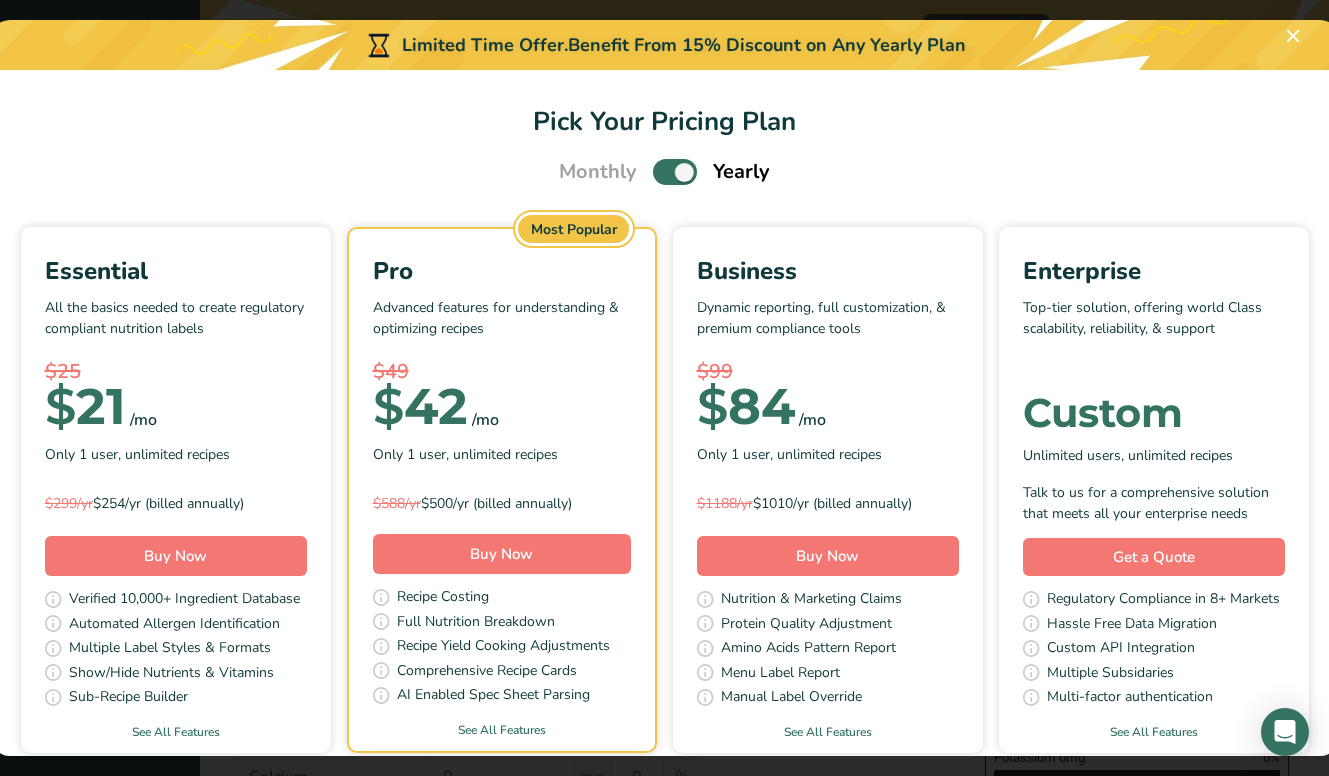click at bounding box center (675, 171) 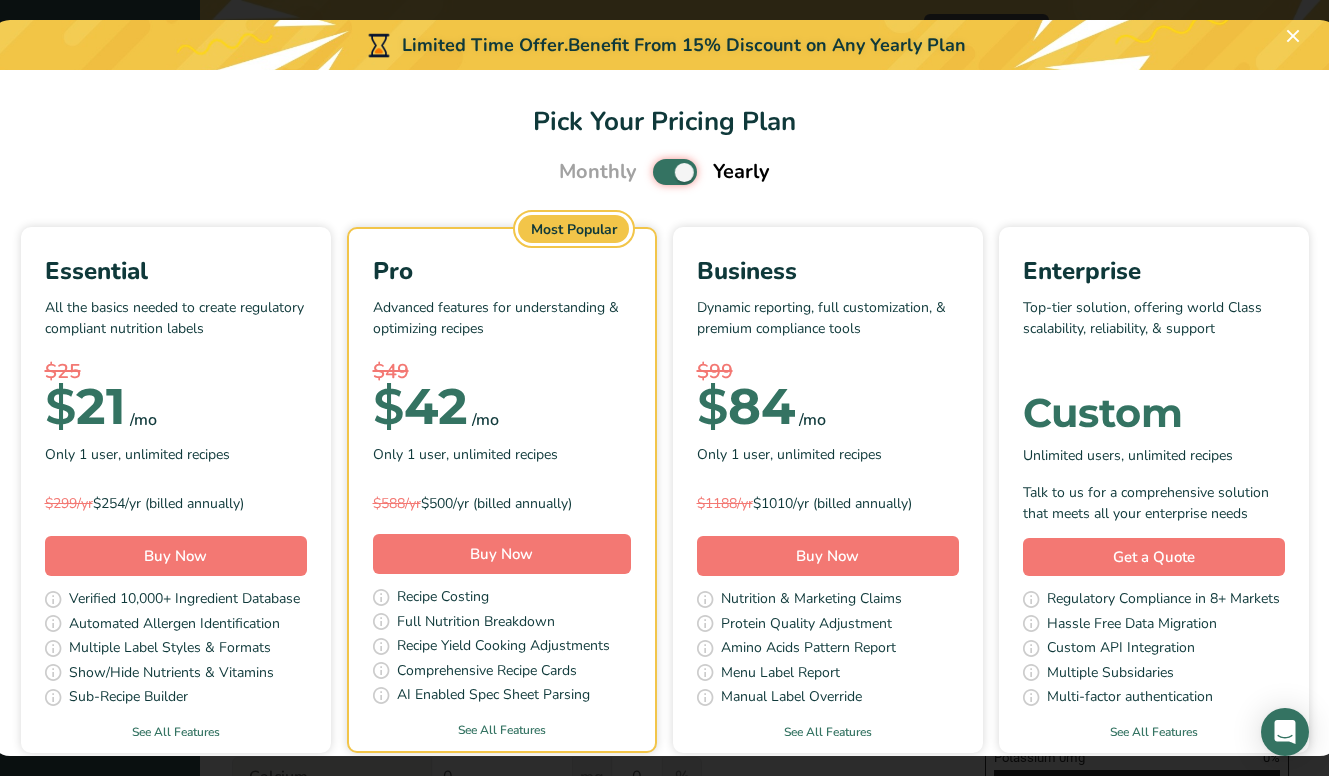click at bounding box center [659, 172] 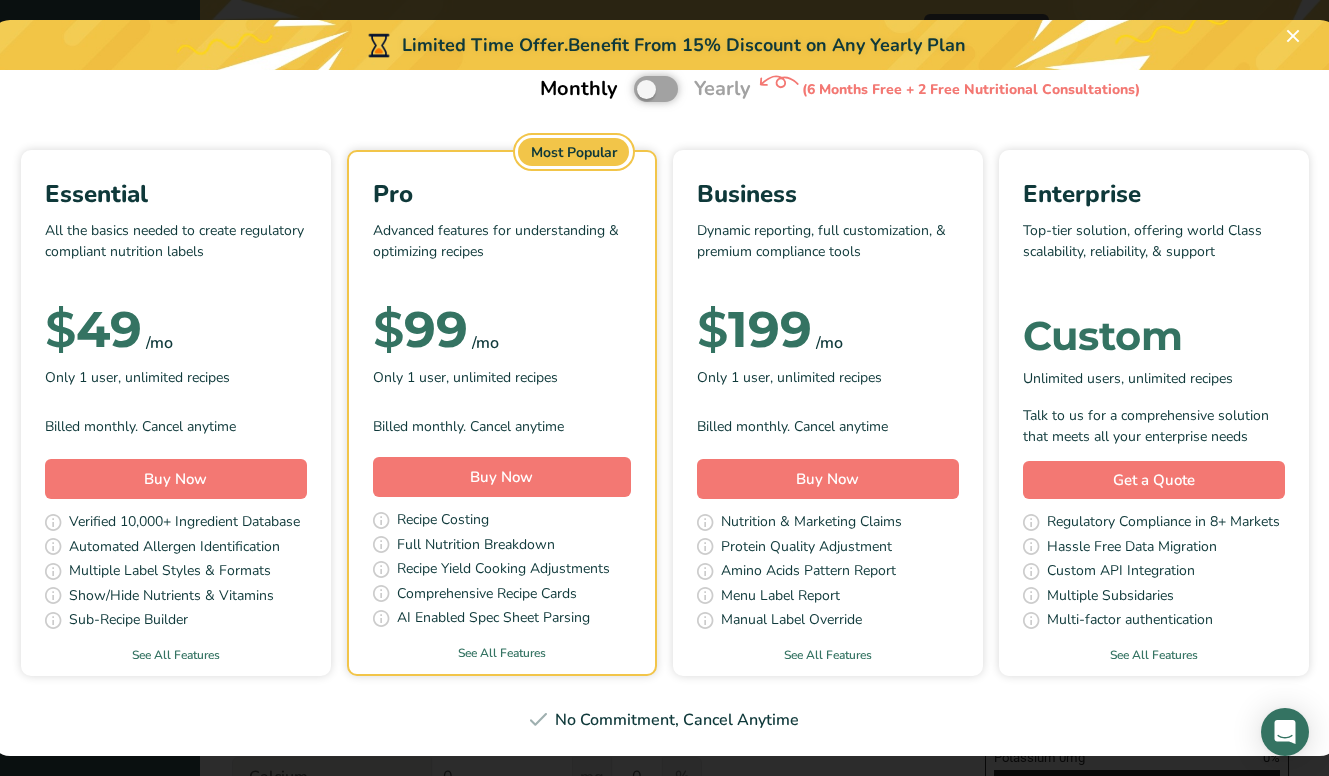 scroll, scrollTop: 0, scrollLeft: 0, axis: both 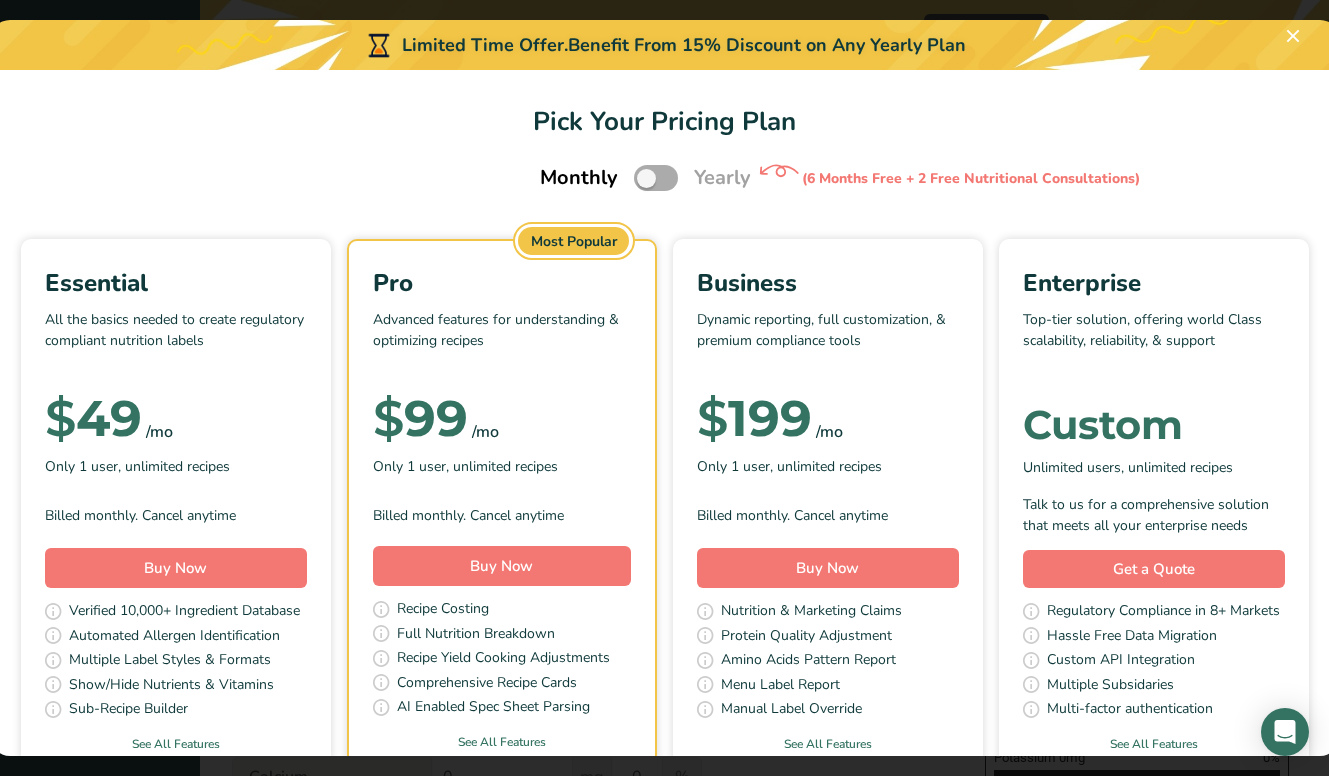 click at bounding box center (656, 177) 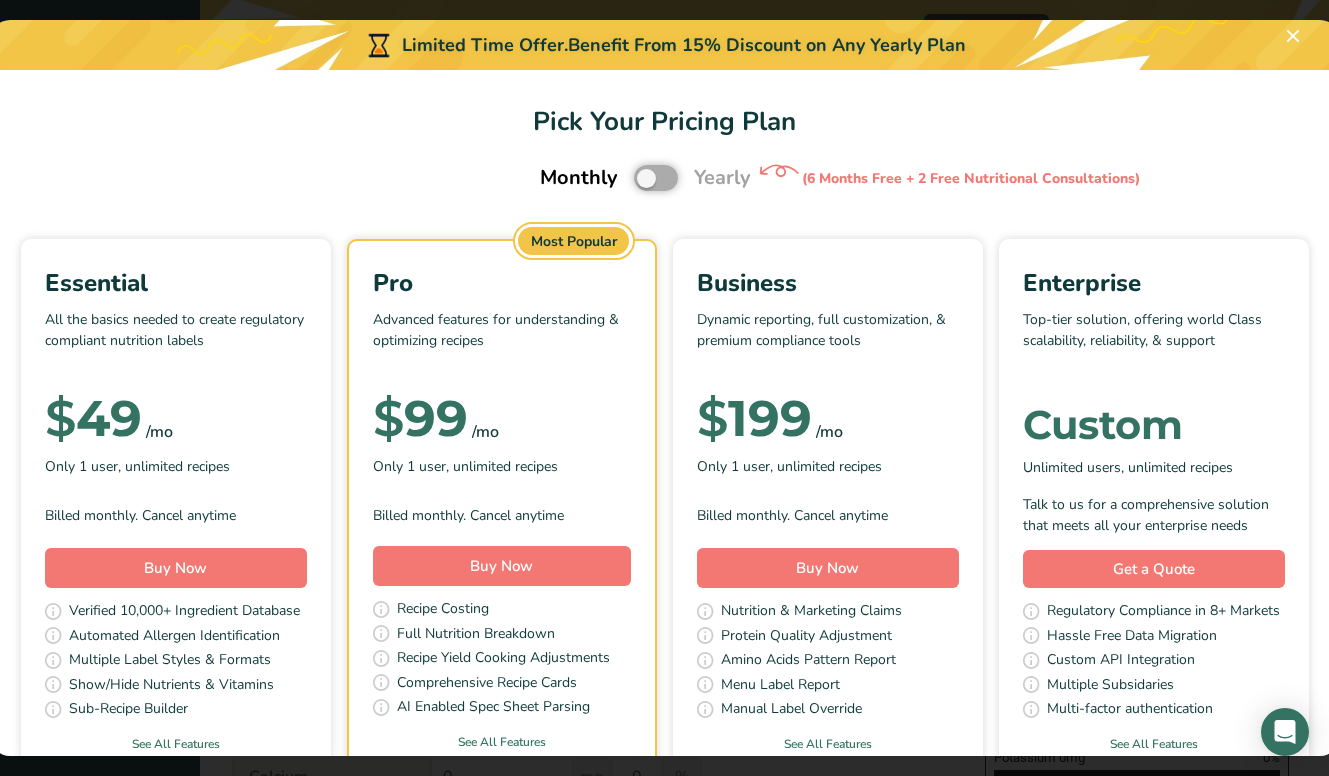 click at bounding box center [640, 178] 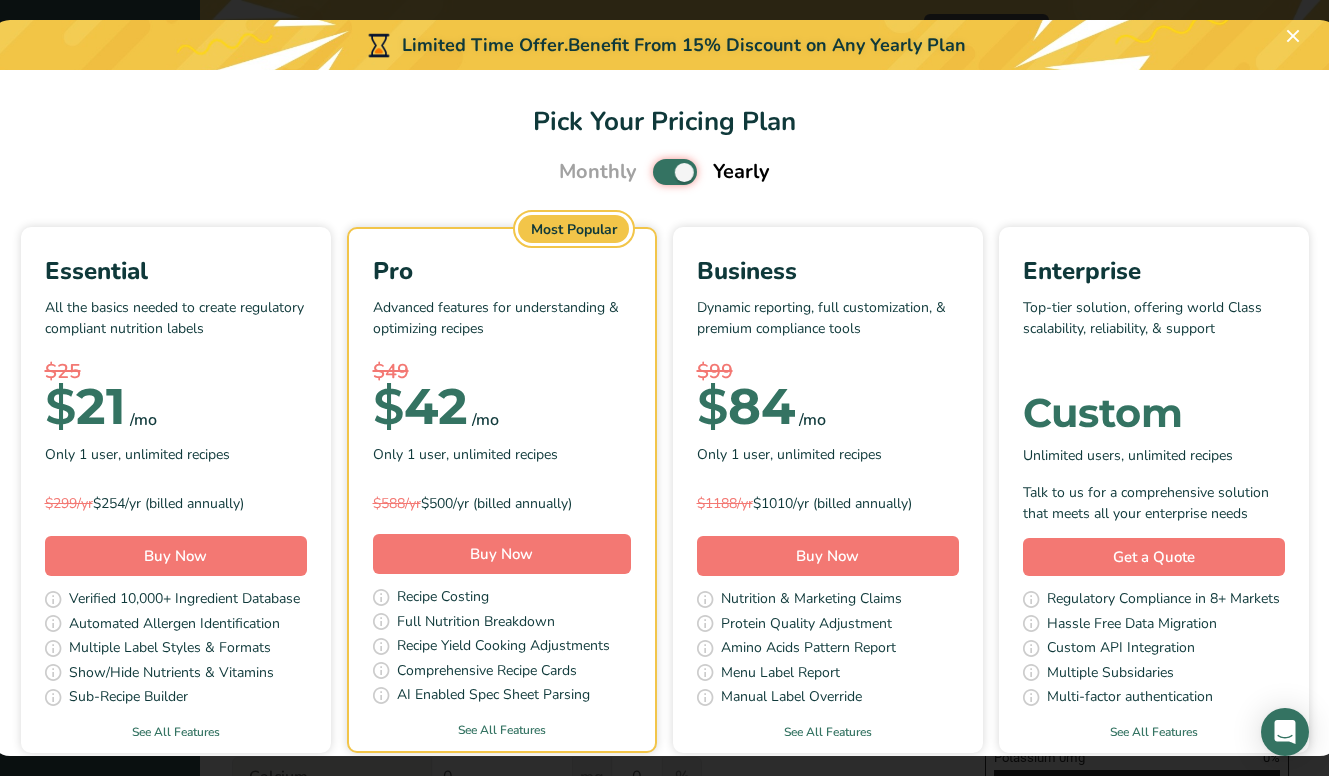 scroll, scrollTop: 79, scrollLeft: 0, axis: vertical 